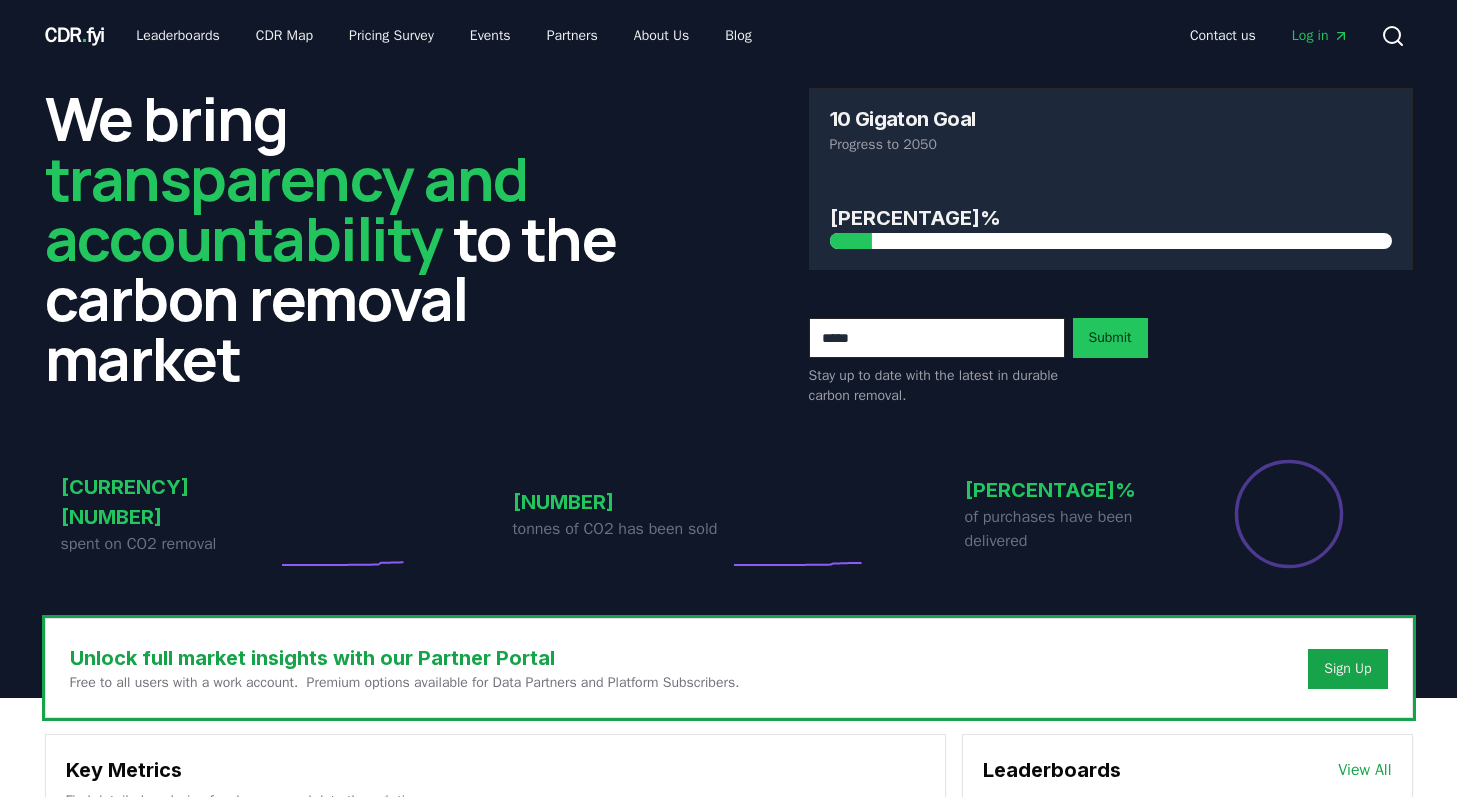 scroll, scrollTop: 0, scrollLeft: 0, axis: both 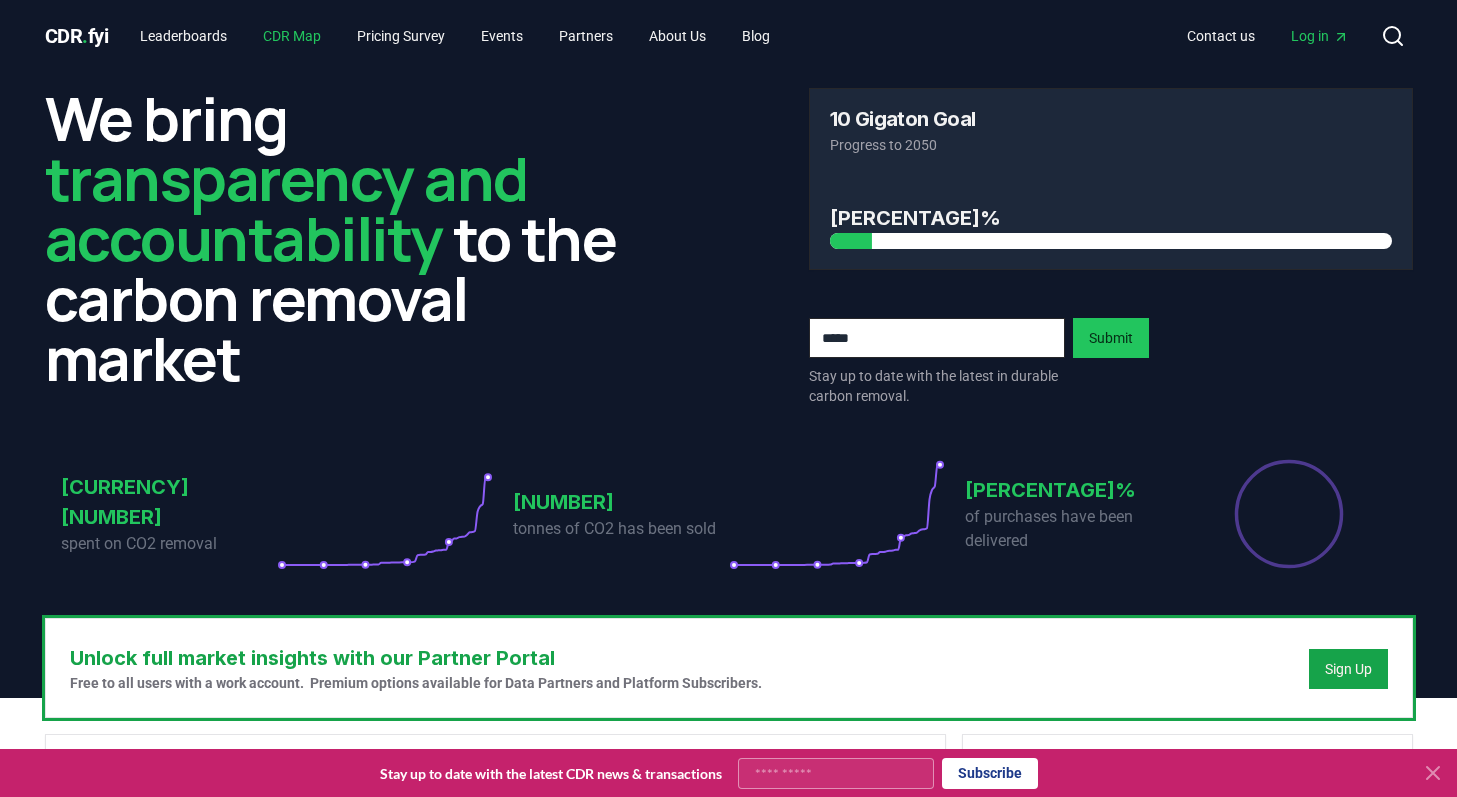 click on "CDR Map" at bounding box center [292, 36] 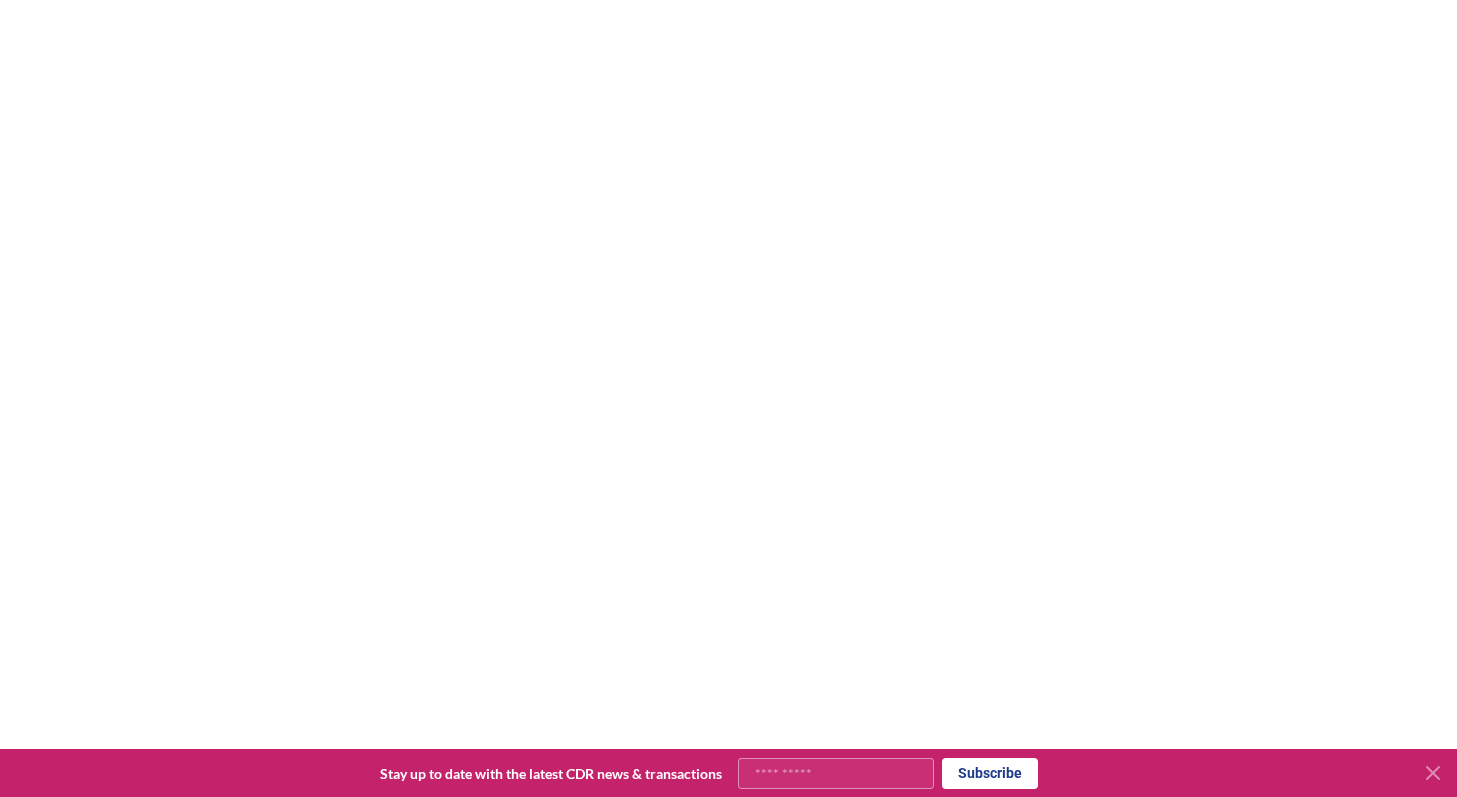 scroll, scrollTop: 0, scrollLeft: 0, axis: both 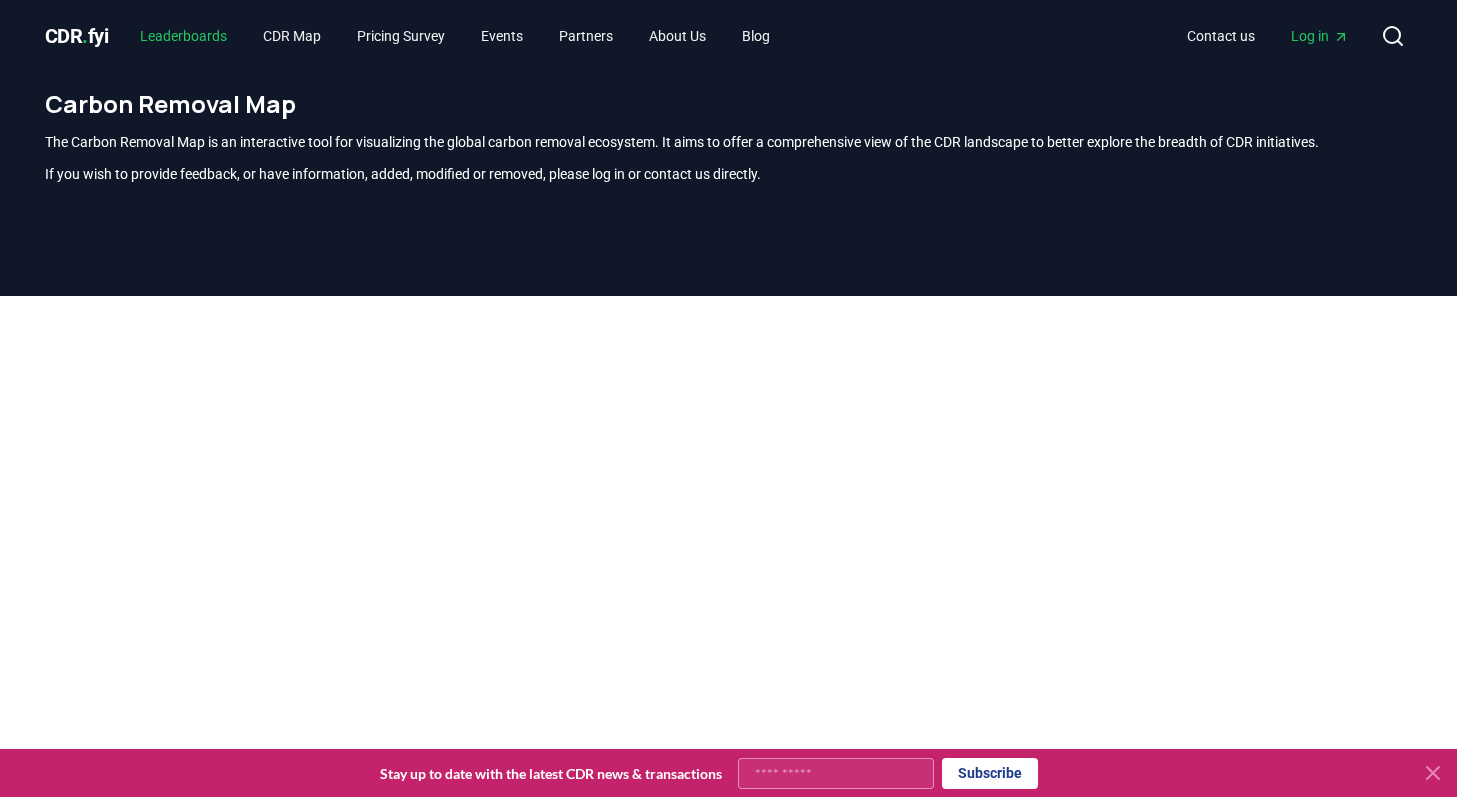 click on "Leaderboards" at bounding box center [183, 36] 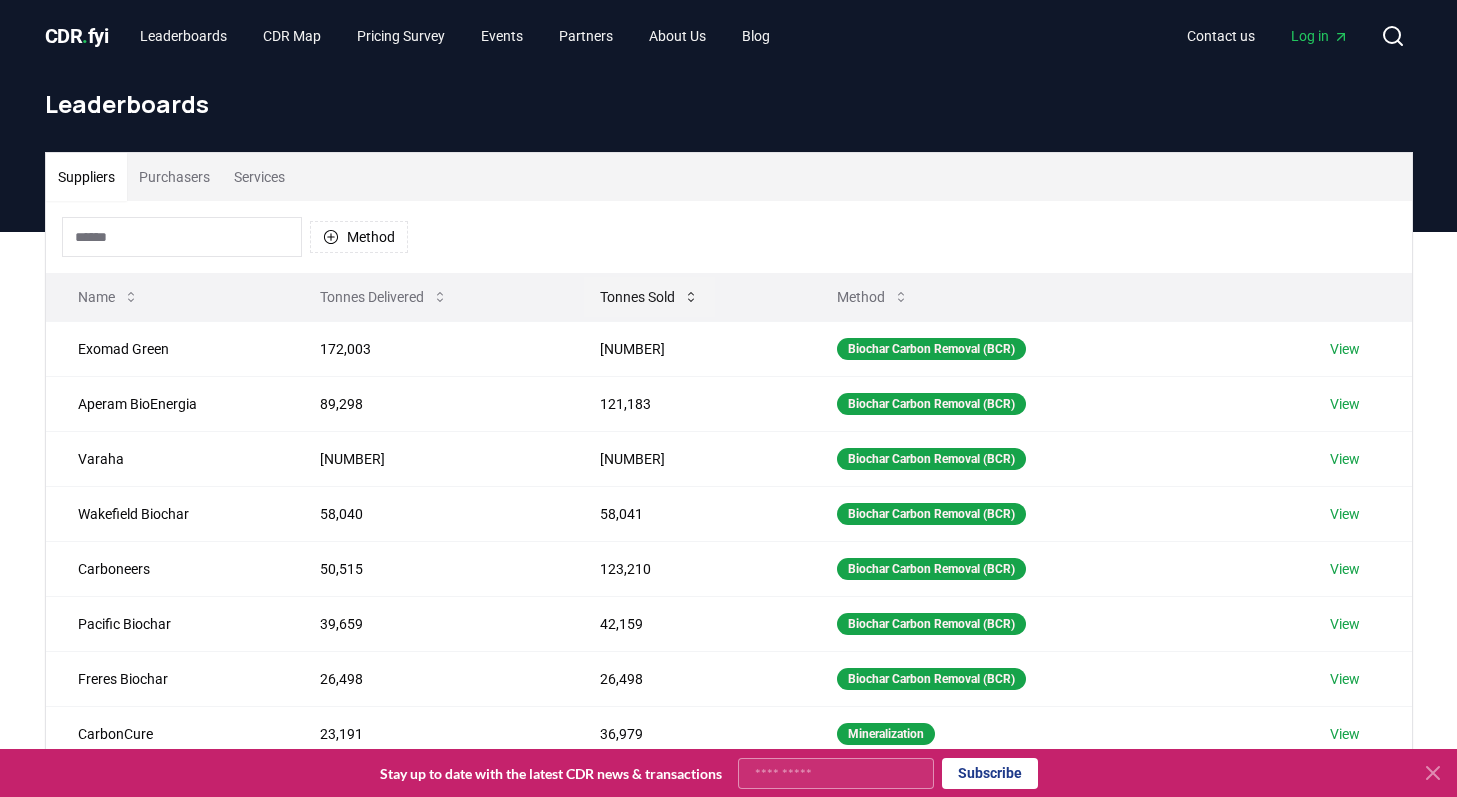 click on "Tonnes Sold" at bounding box center (649, 297) 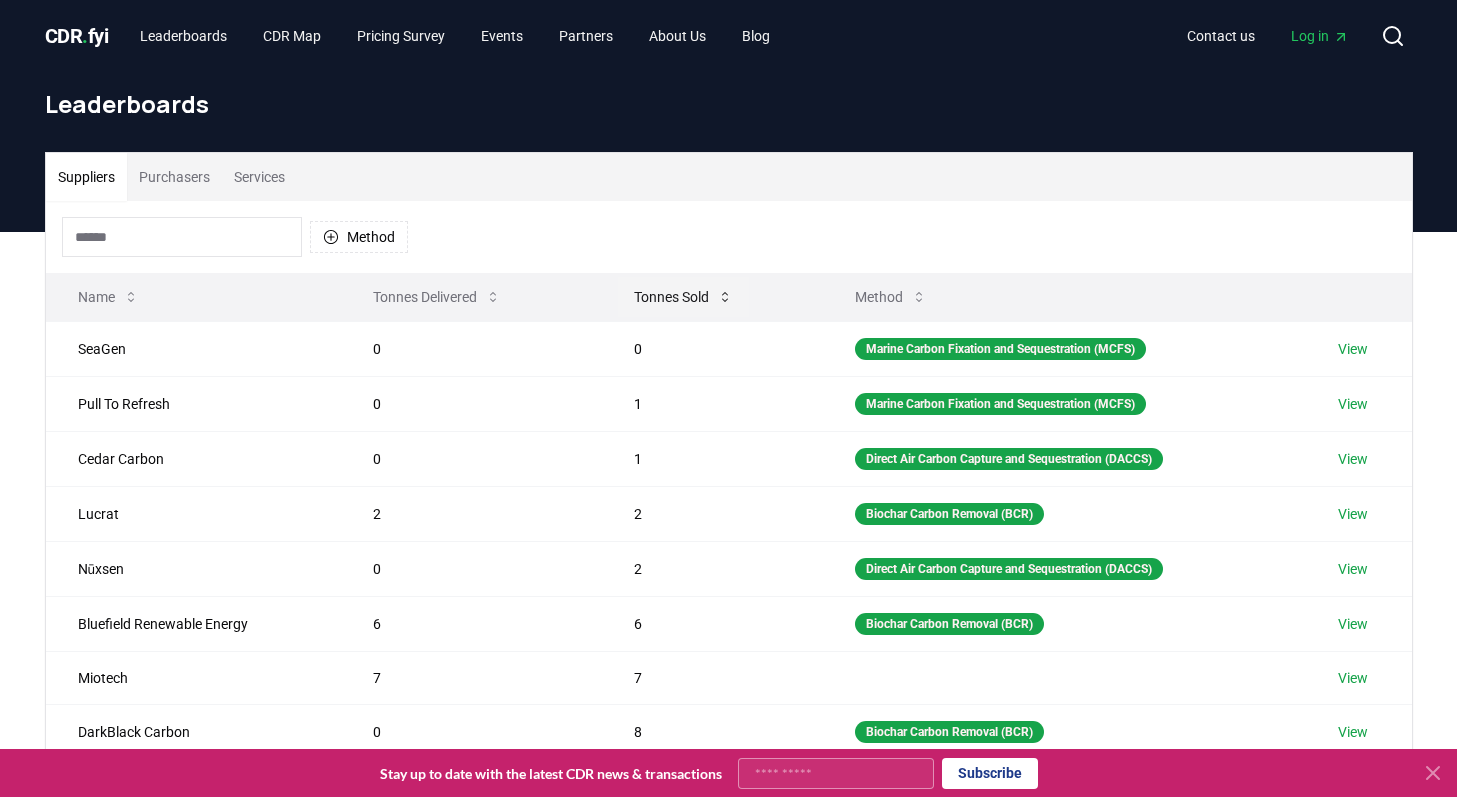 click on "Tonnes Sold" at bounding box center (683, 297) 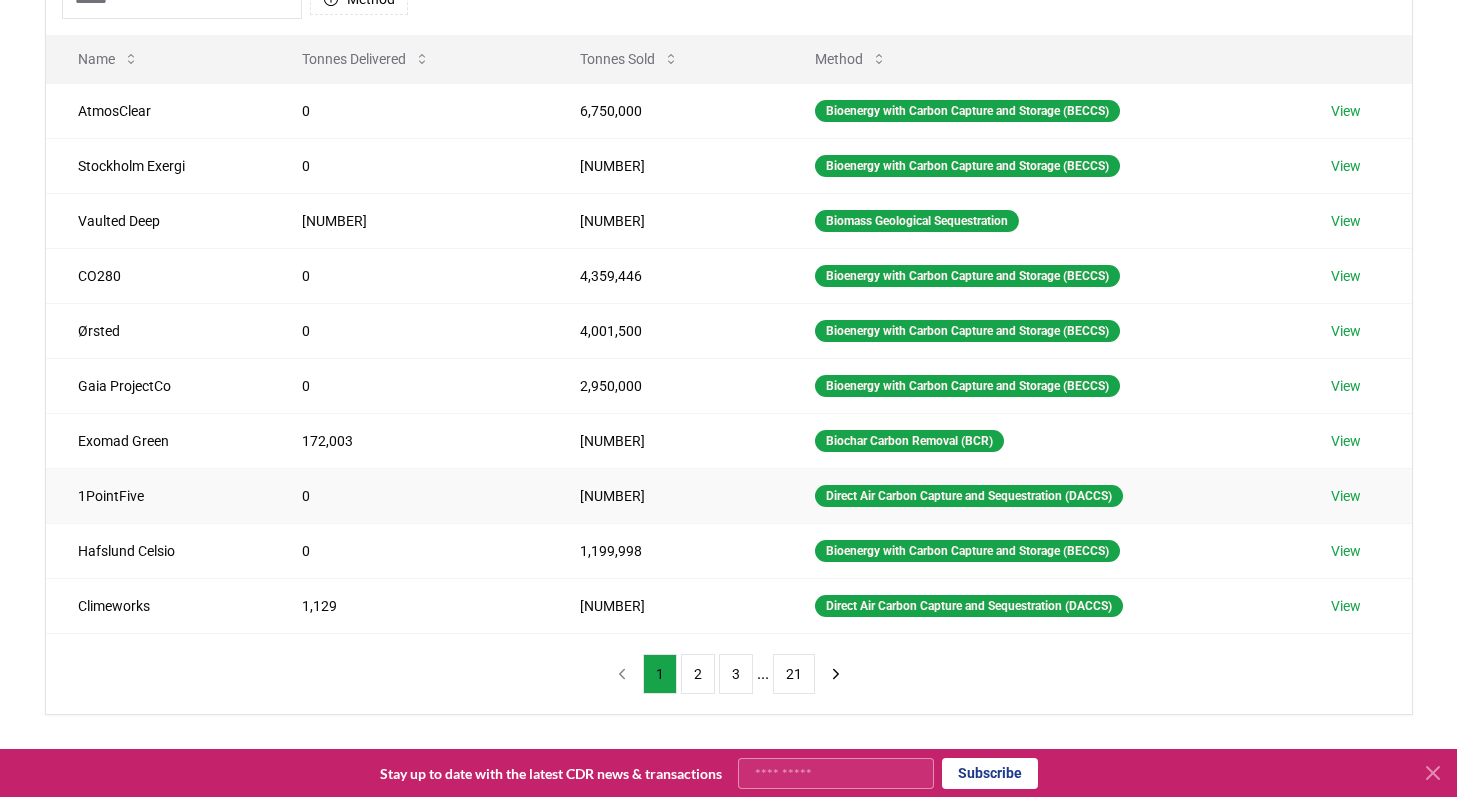scroll, scrollTop: 239, scrollLeft: 0, axis: vertical 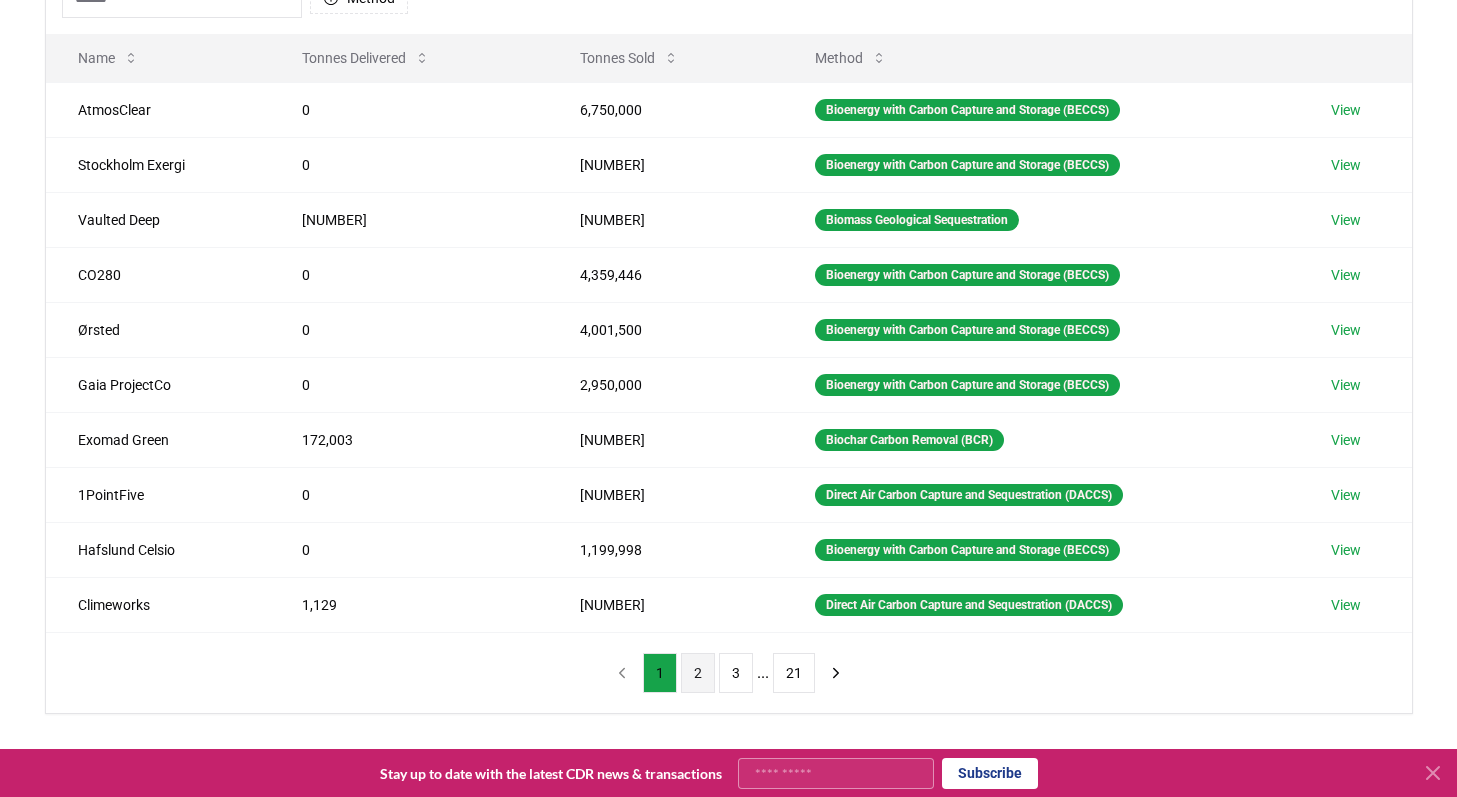 click on "2" at bounding box center (698, 673) 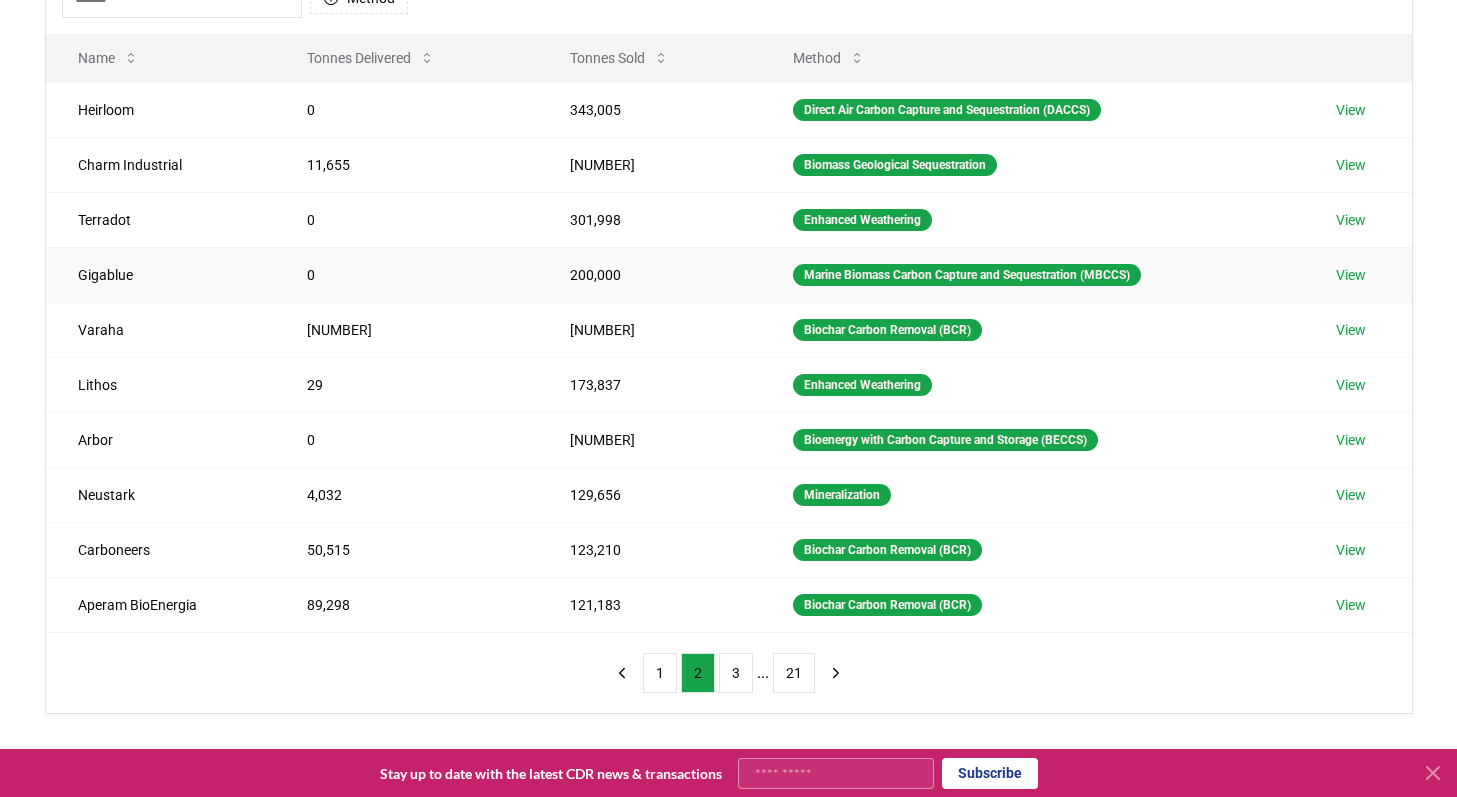 click on "View" at bounding box center (1351, 275) 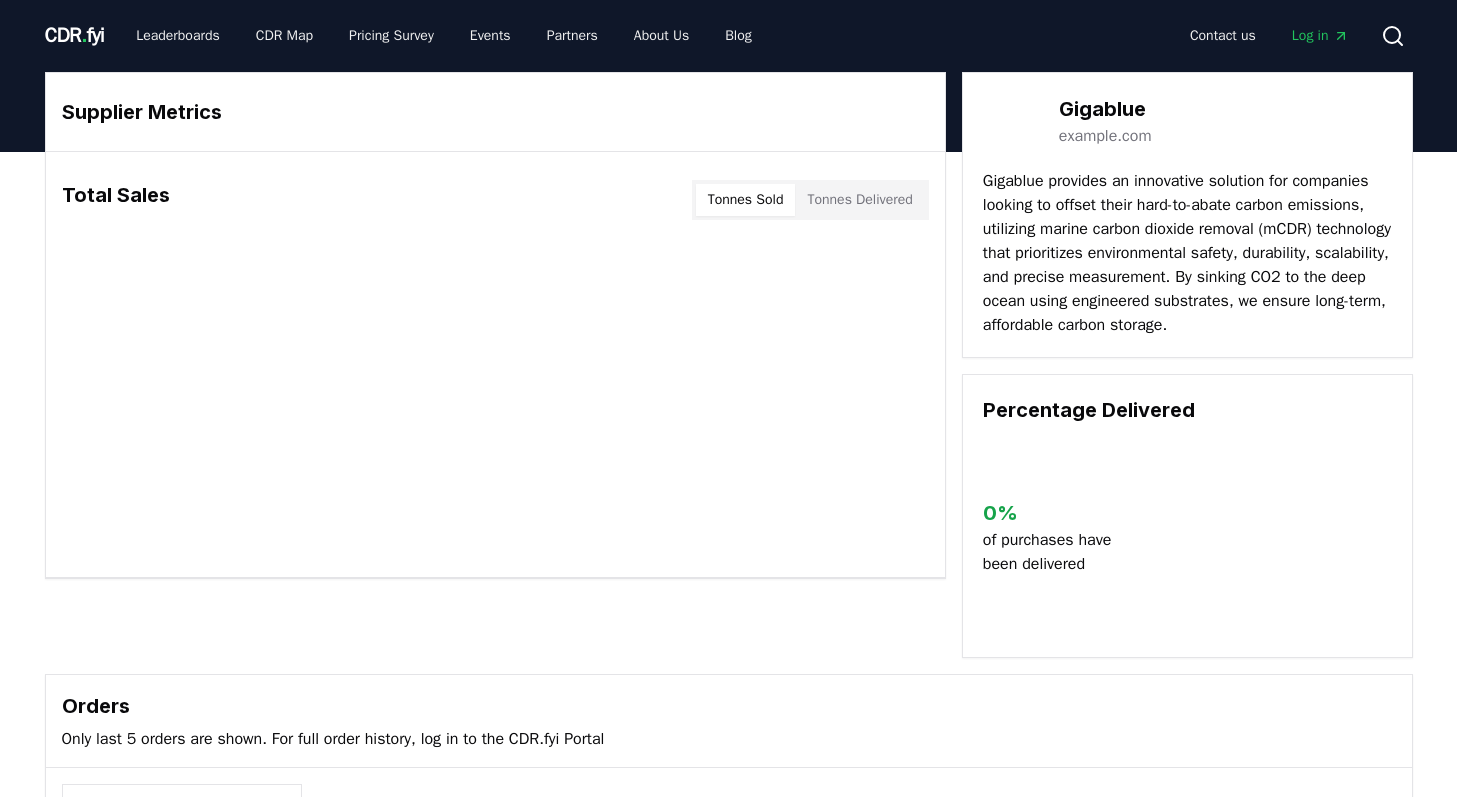 scroll, scrollTop: 0, scrollLeft: 0, axis: both 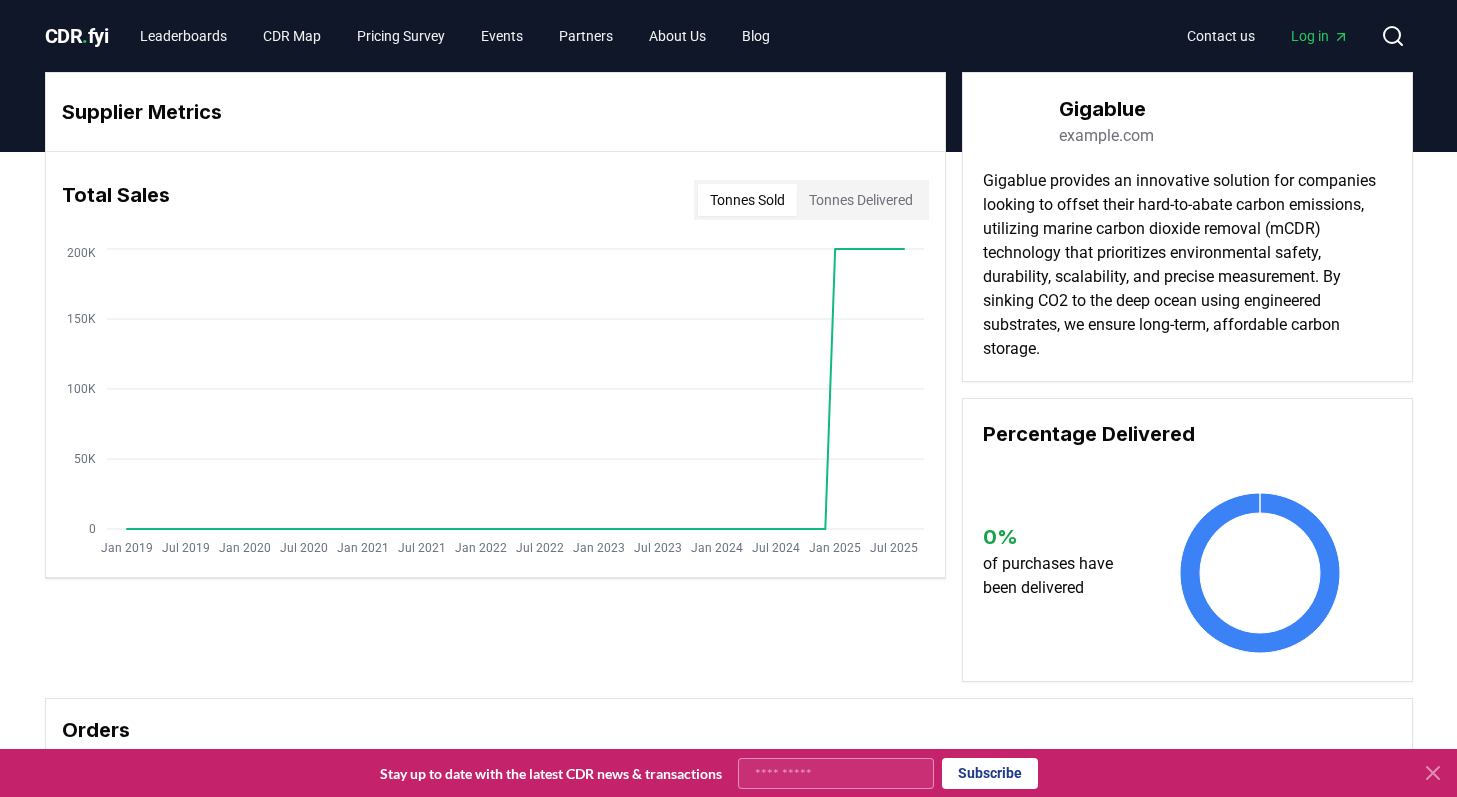 click on "example.com" at bounding box center [1106, 136] 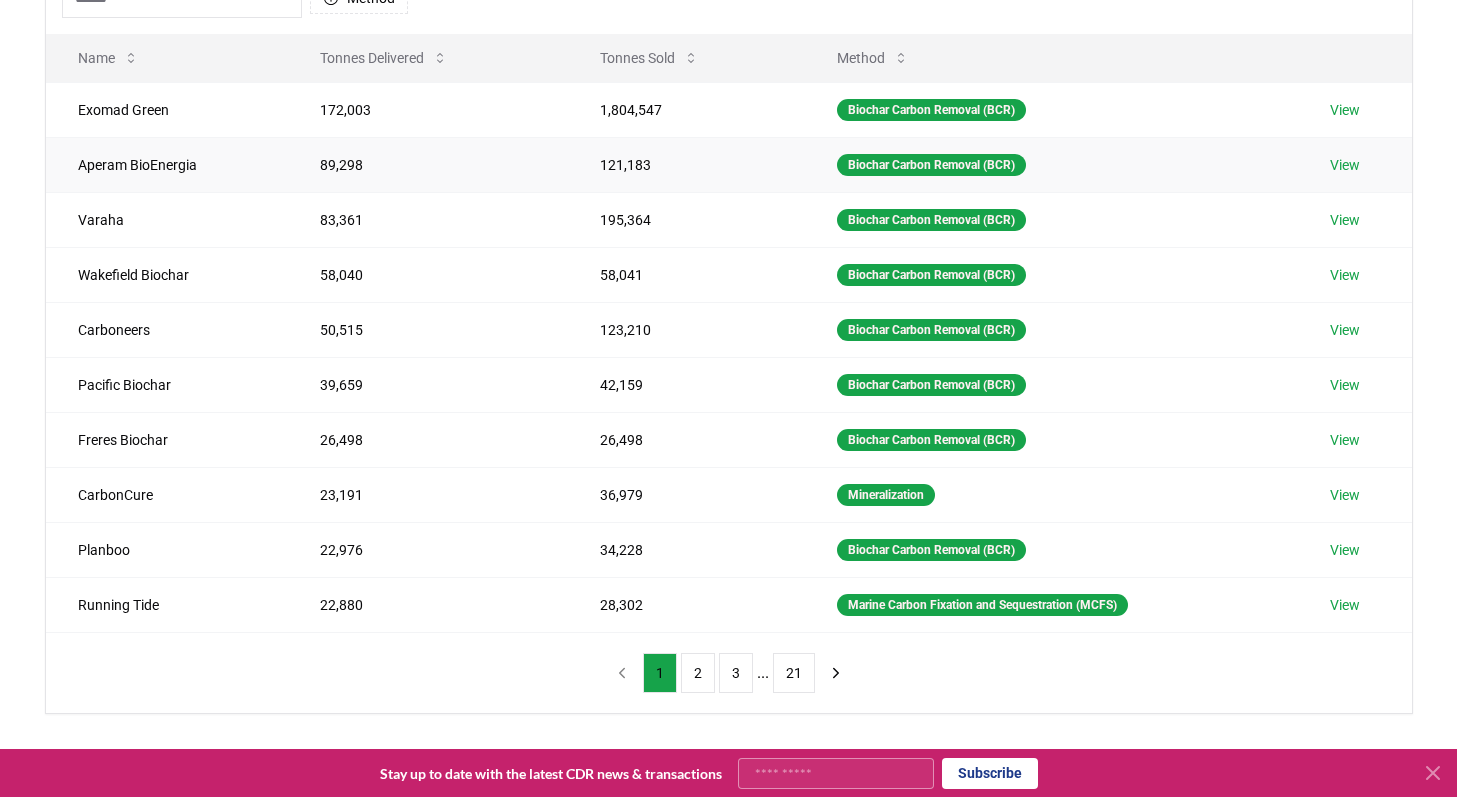 scroll, scrollTop: 203, scrollLeft: 0, axis: vertical 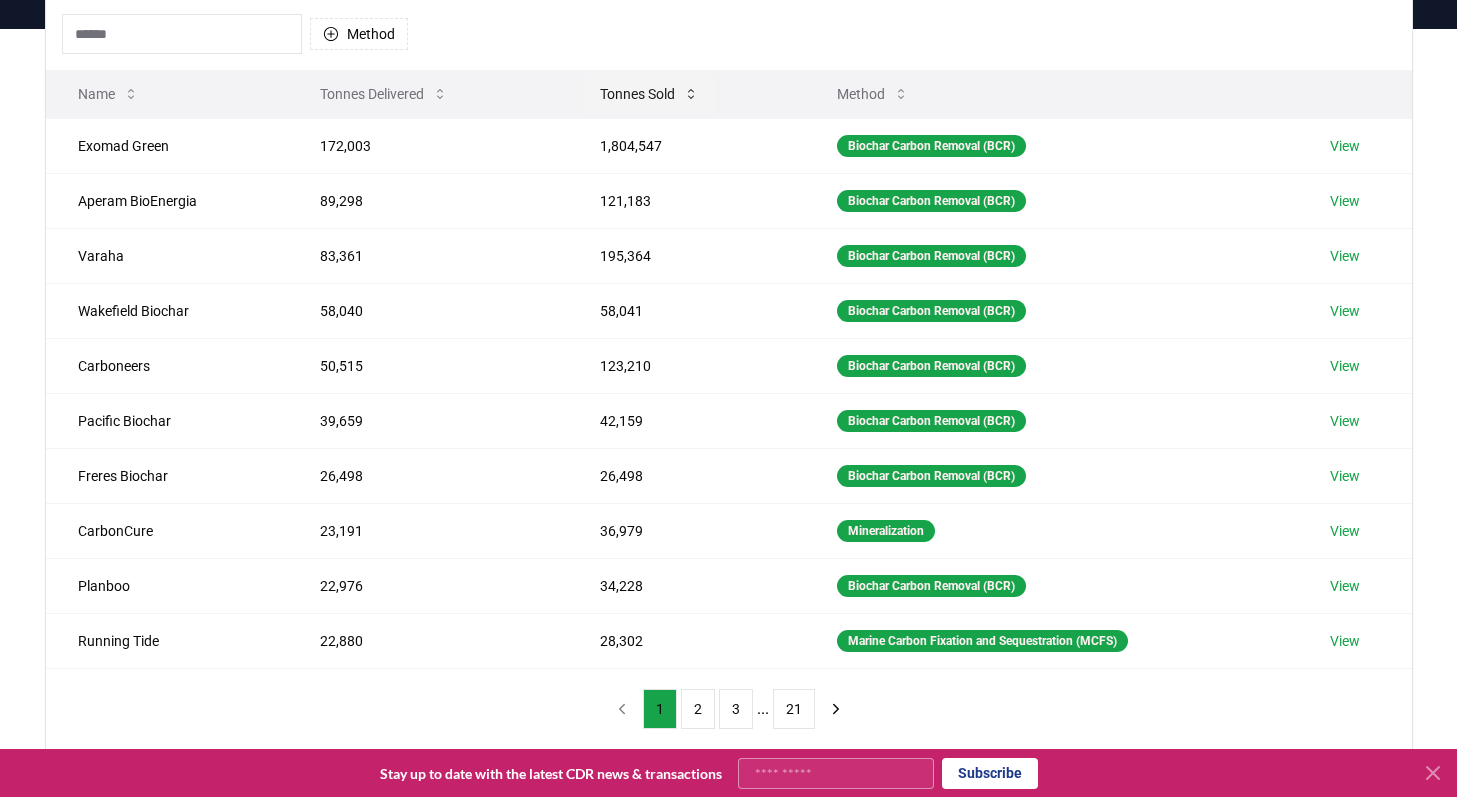 click on "Tonnes Sold" at bounding box center [649, 94] 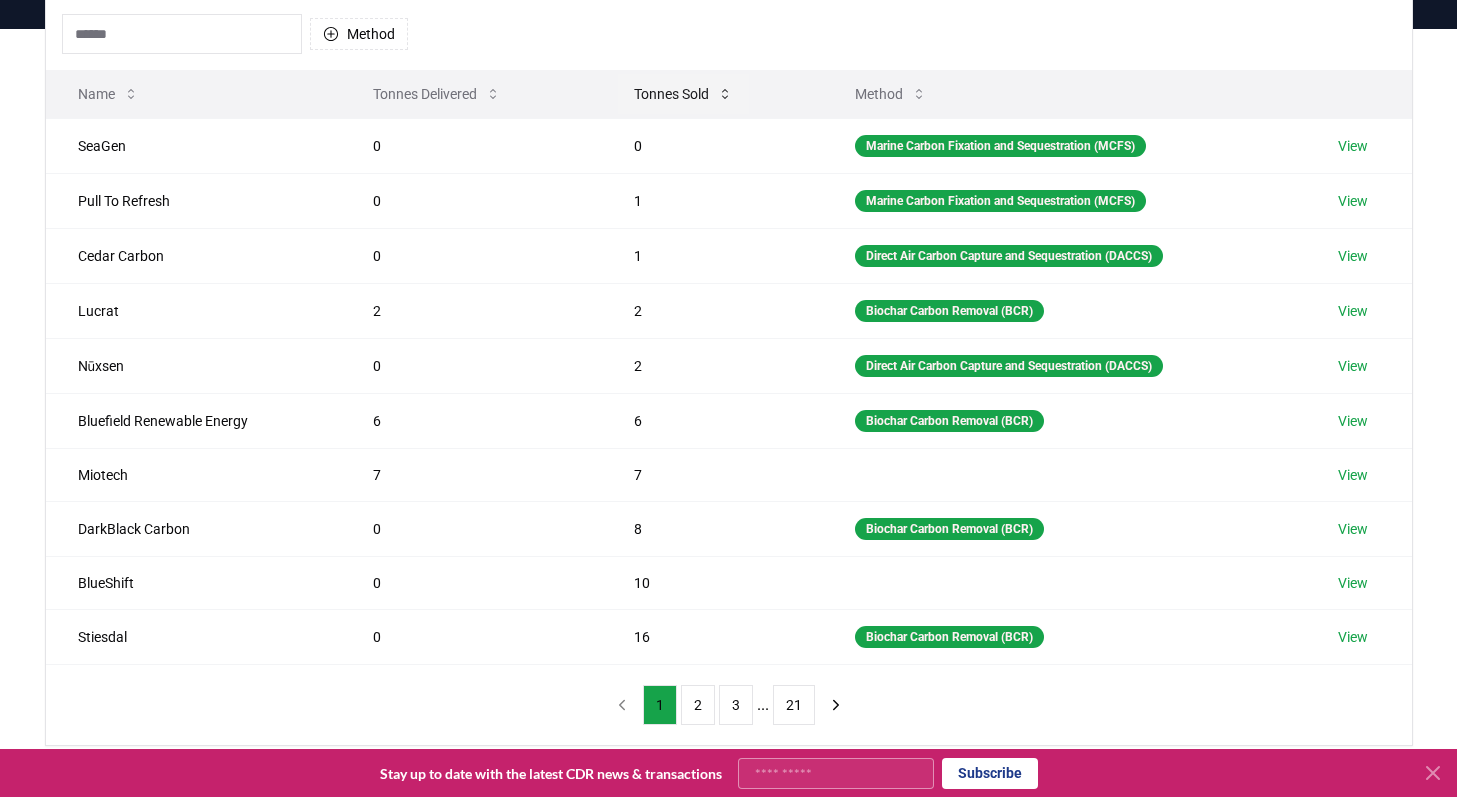click on "Tonnes Sold" at bounding box center (683, 94) 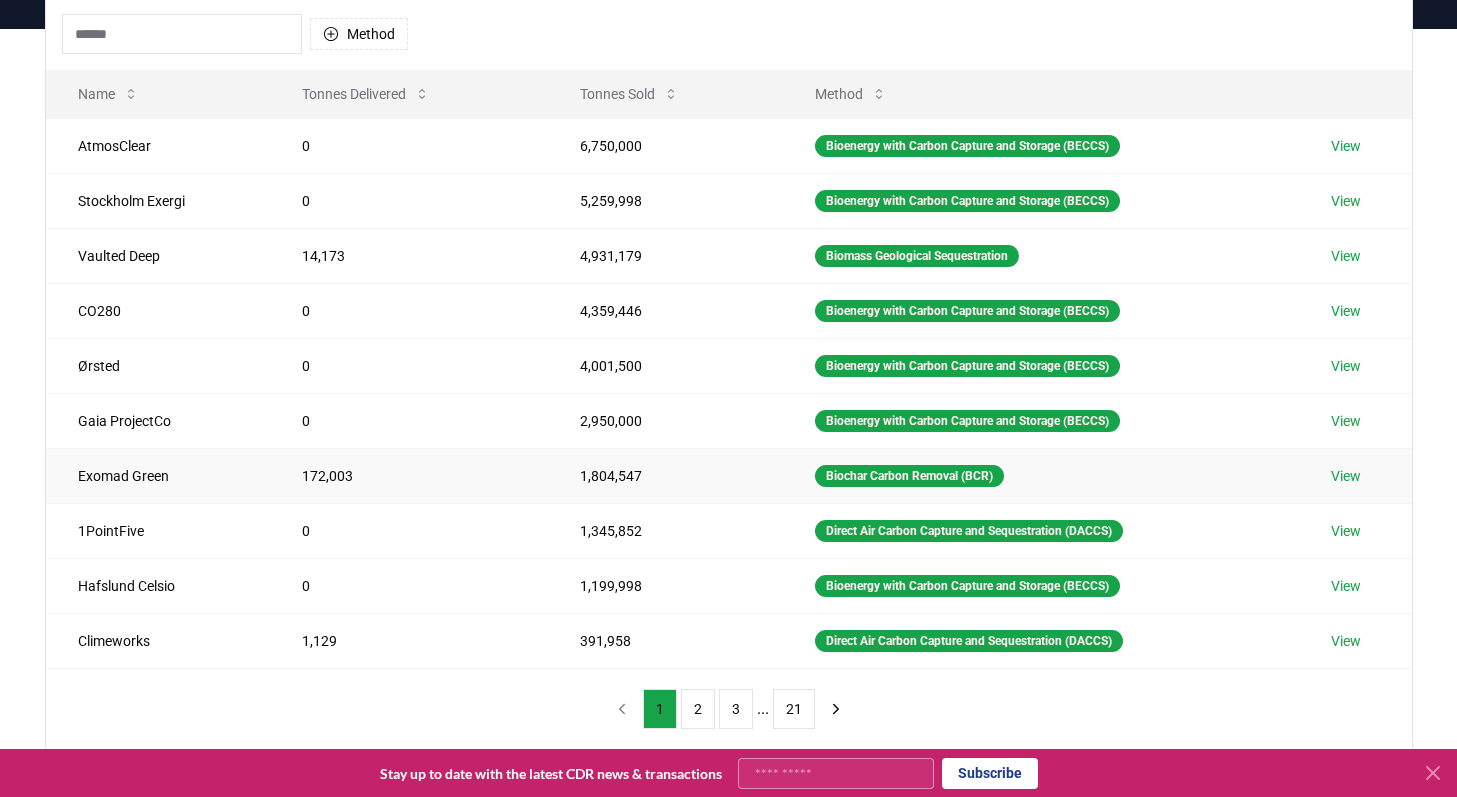 click on "View" at bounding box center (1346, 476) 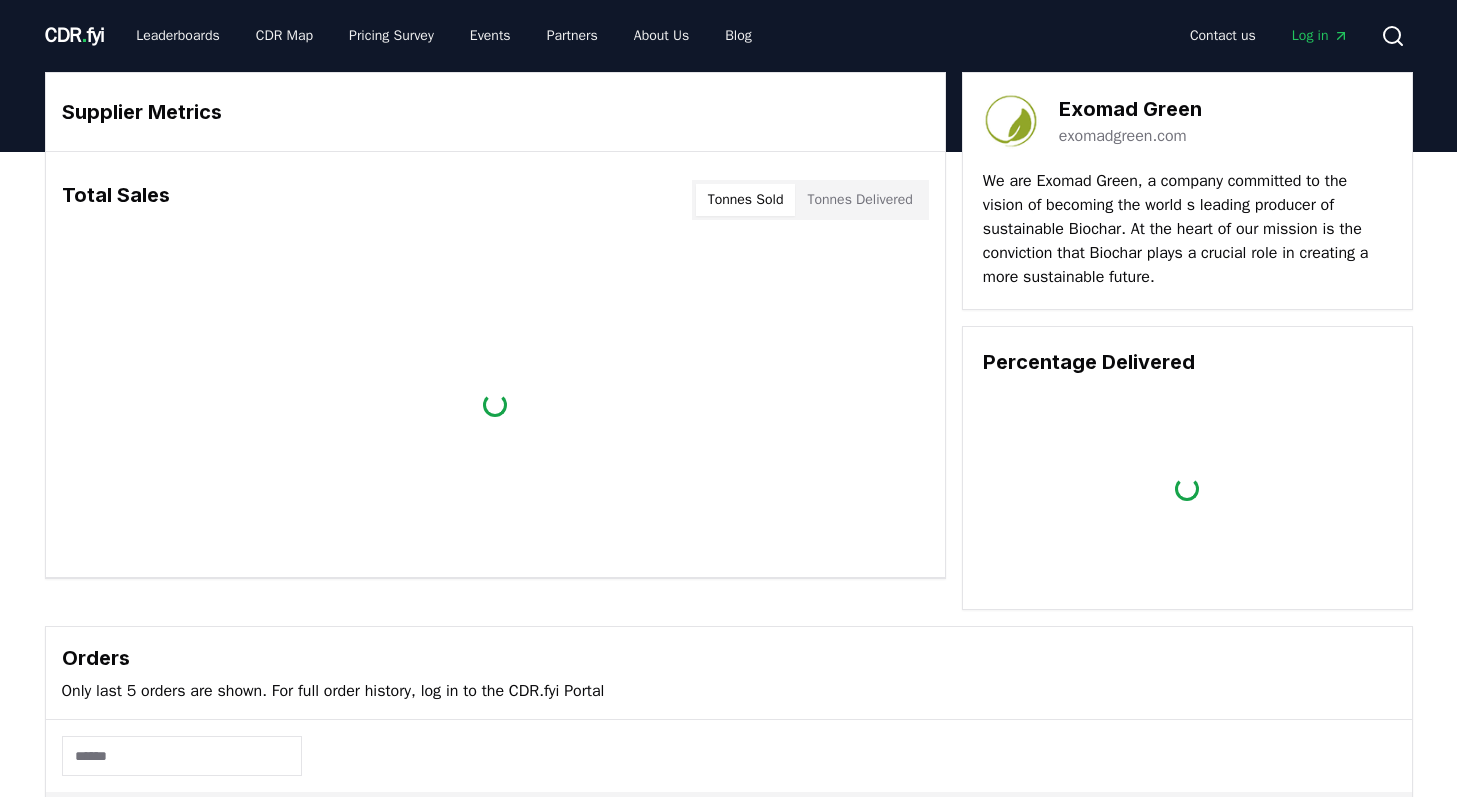 scroll, scrollTop: 0, scrollLeft: 0, axis: both 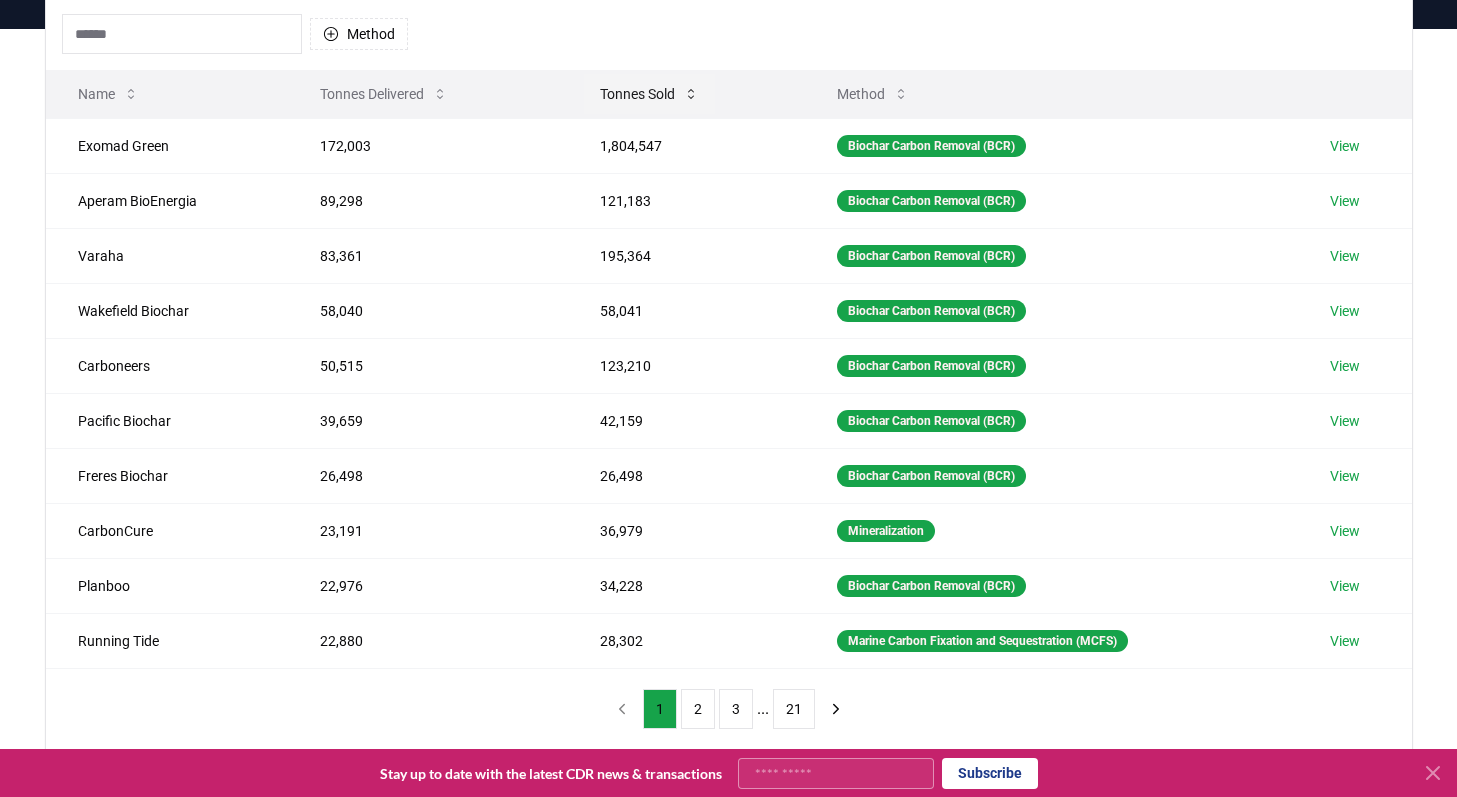 click on "Tonnes Sold" at bounding box center (649, 94) 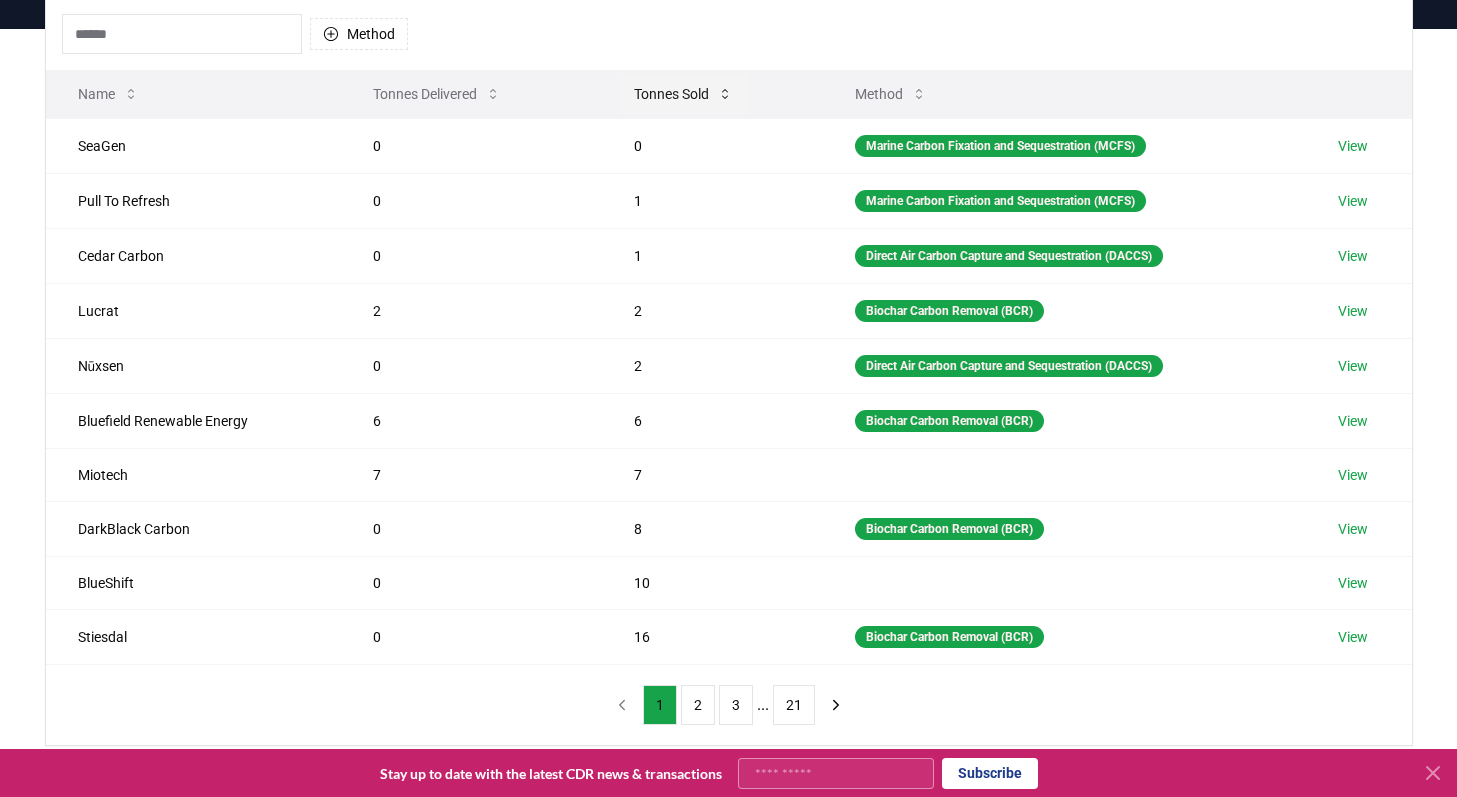 click on "Tonnes Sold" at bounding box center [683, 94] 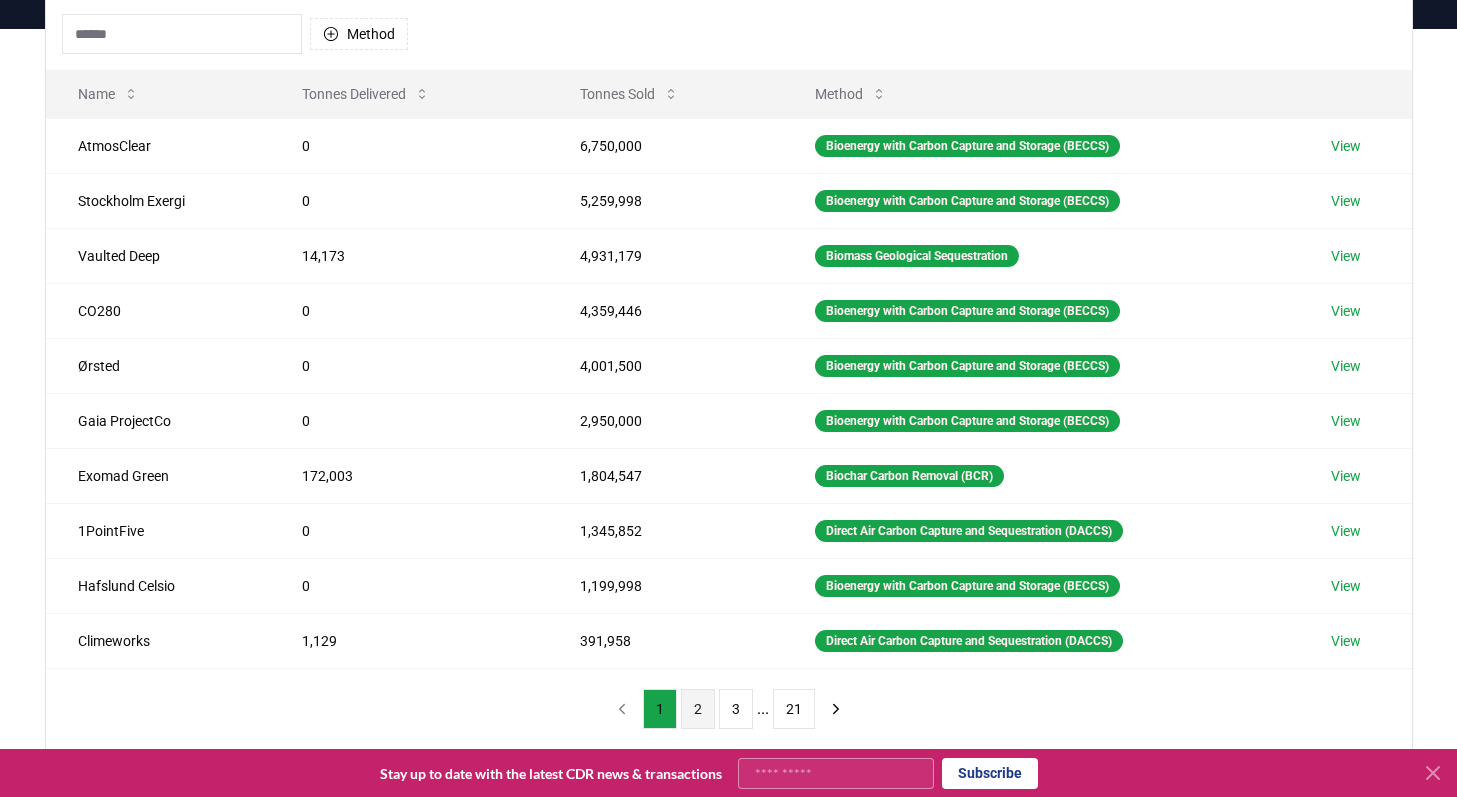 click on "2" at bounding box center (698, 709) 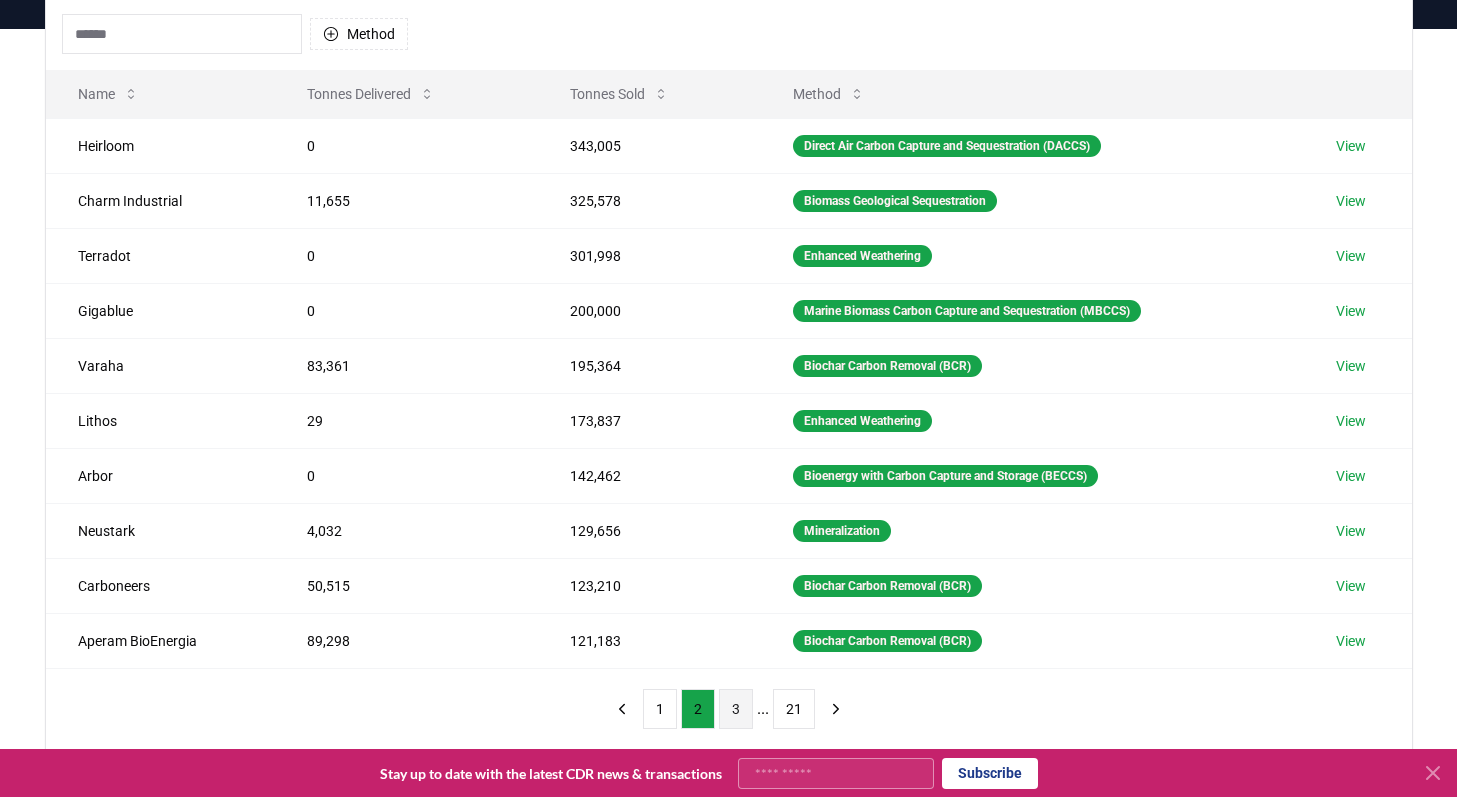 click on "3" at bounding box center [736, 709] 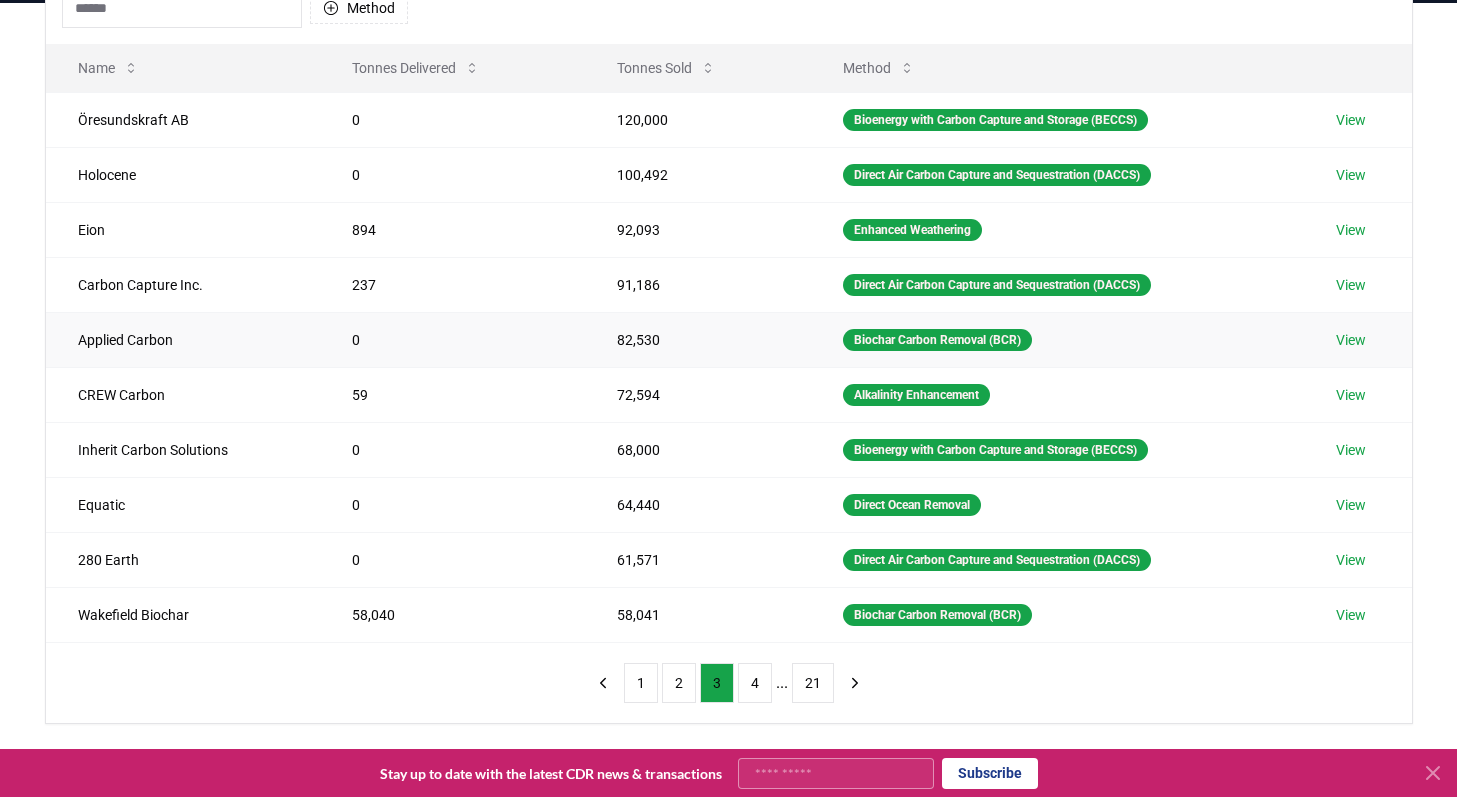 scroll, scrollTop: 230, scrollLeft: 0, axis: vertical 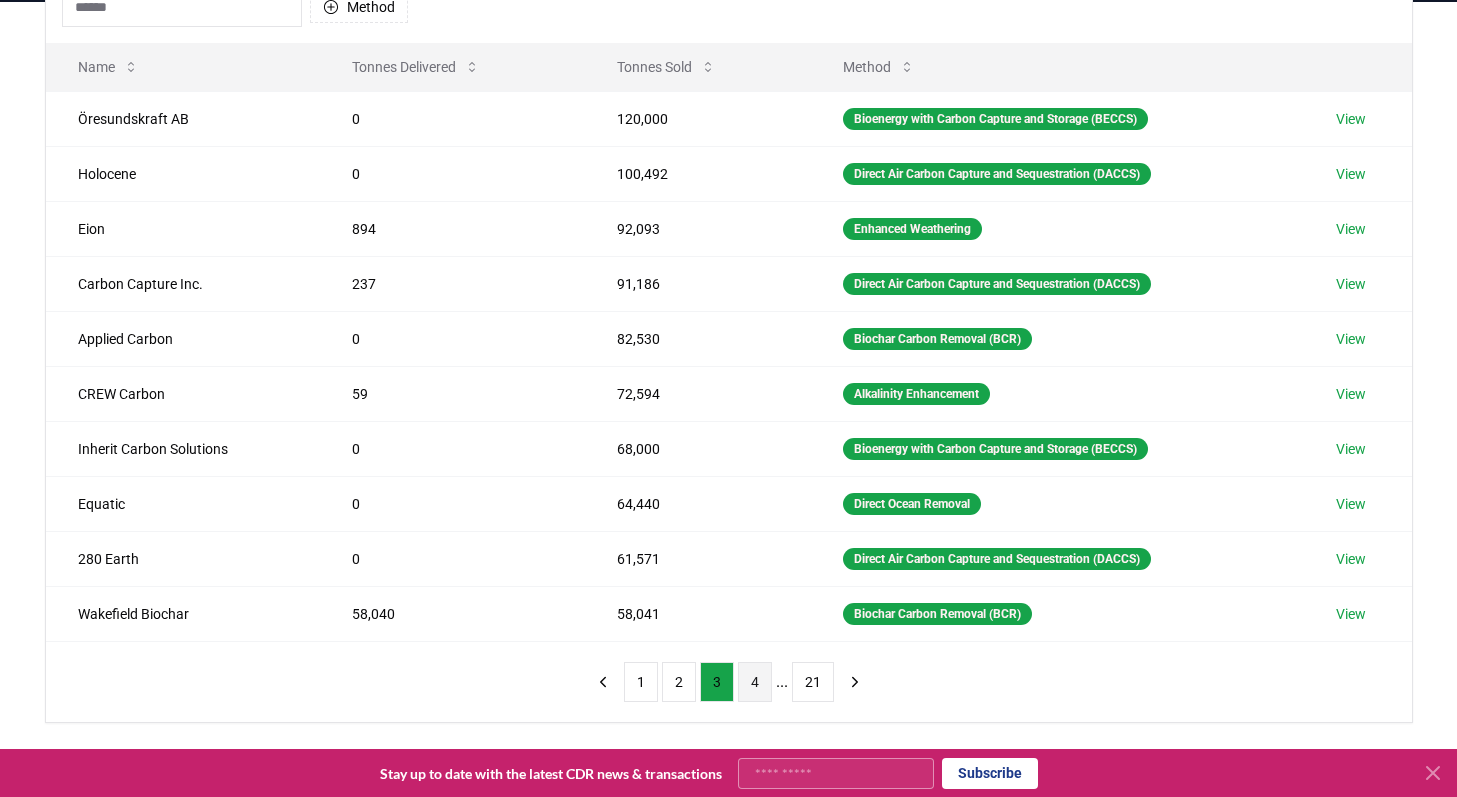 click on "4" at bounding box center [755, 682] 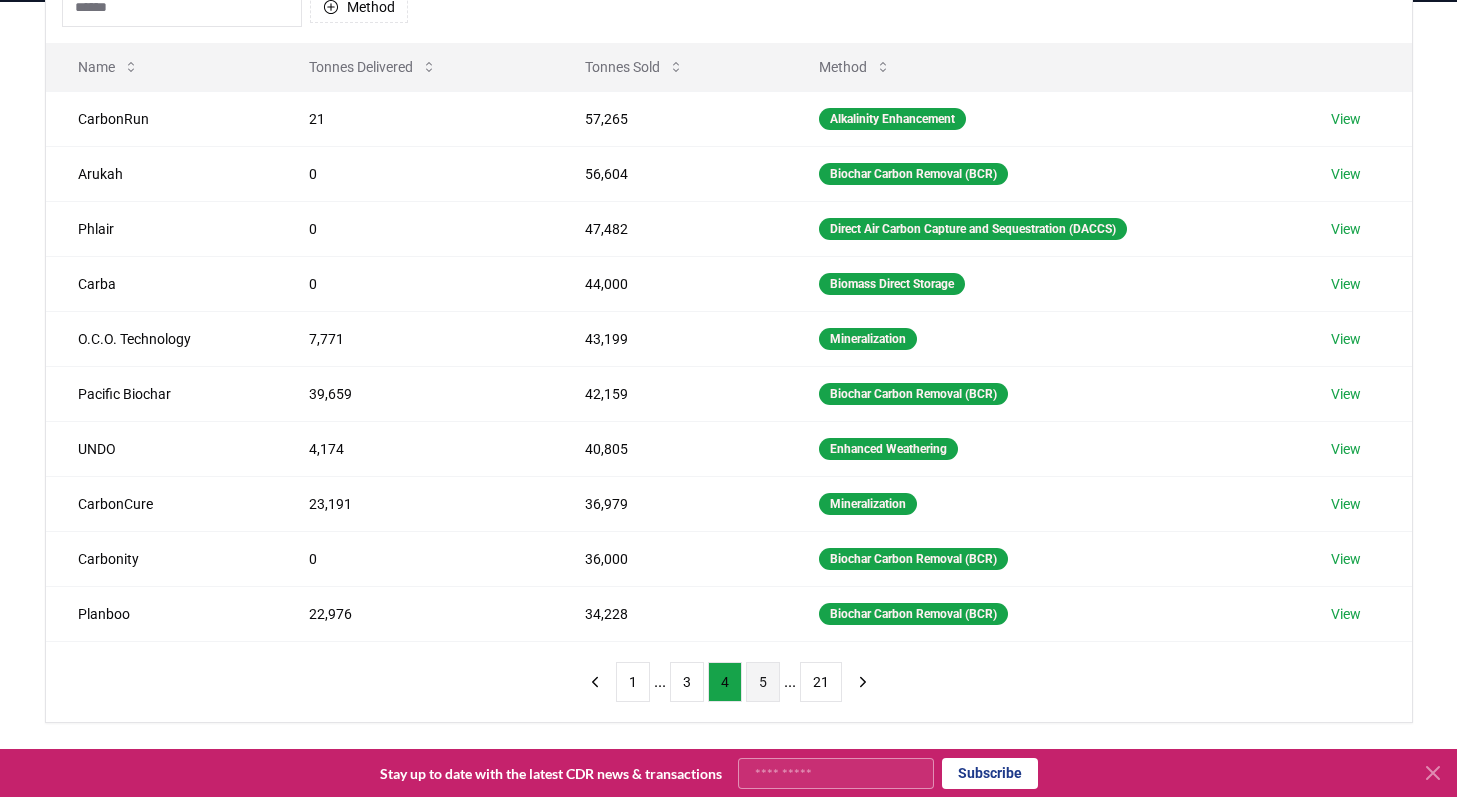 click on "5" at bounding box center (763, 682) 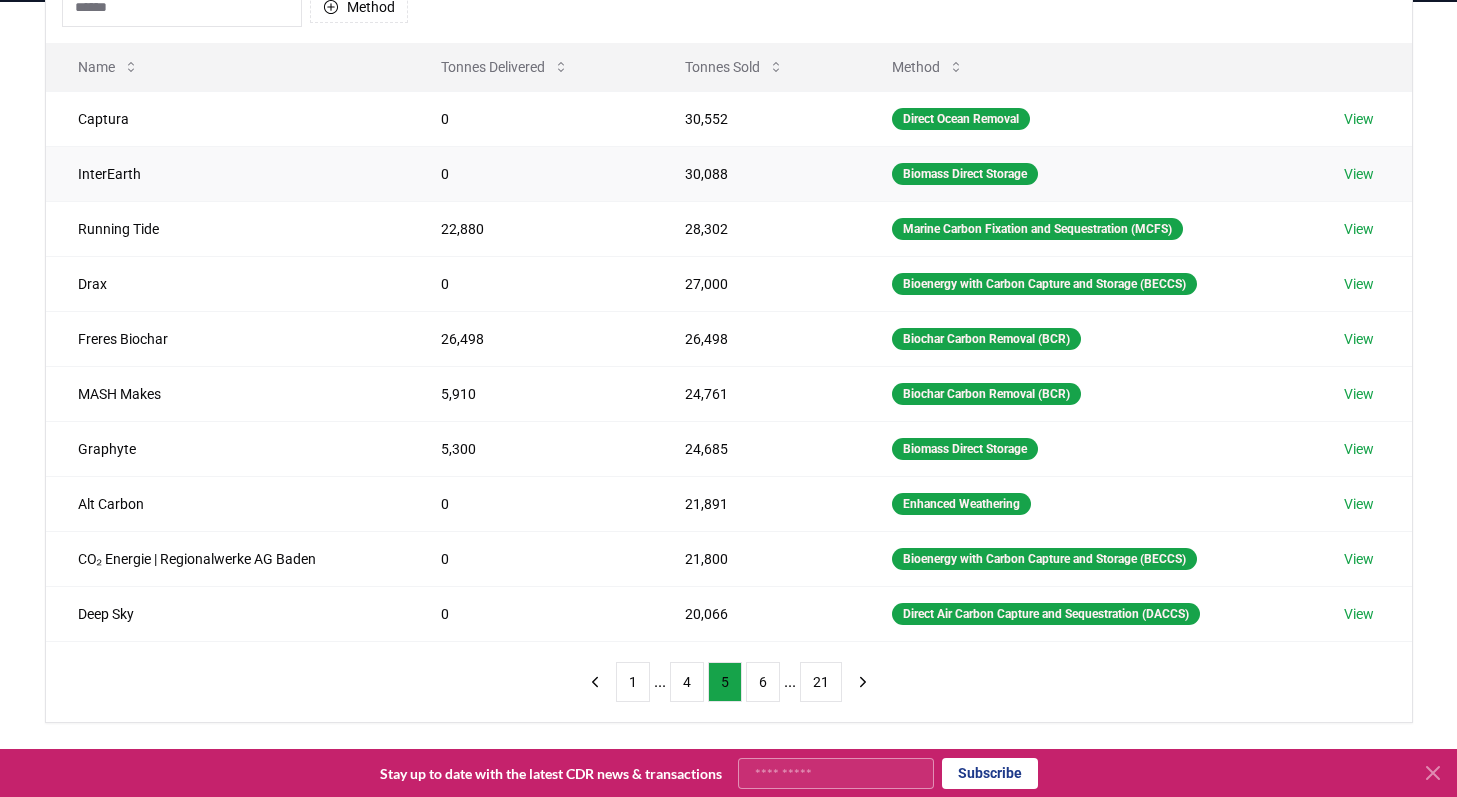 click on "View" at bounding box center [1359, 174] 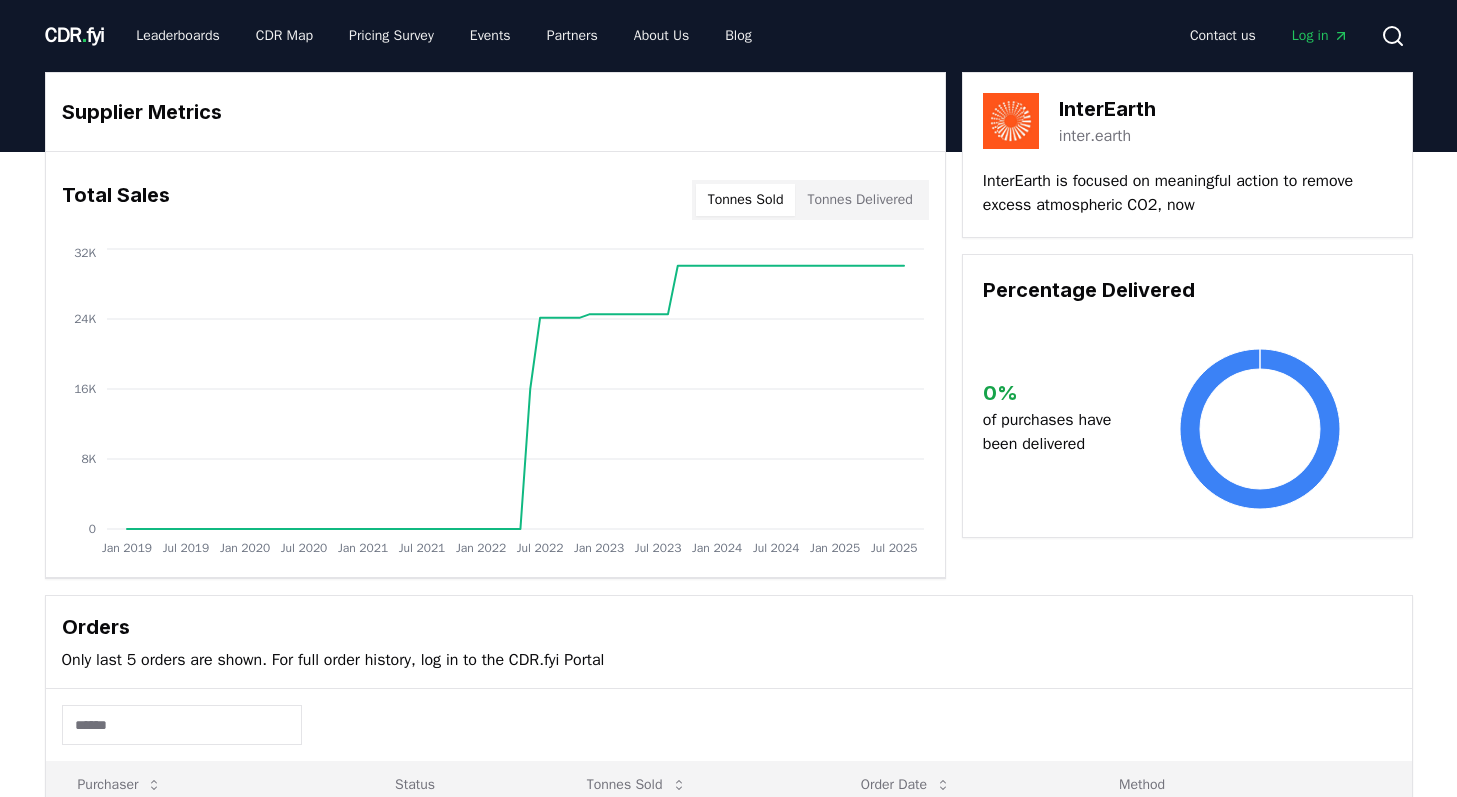 scroll, scrollTop: 0, scrollLeft: 0, axis: both 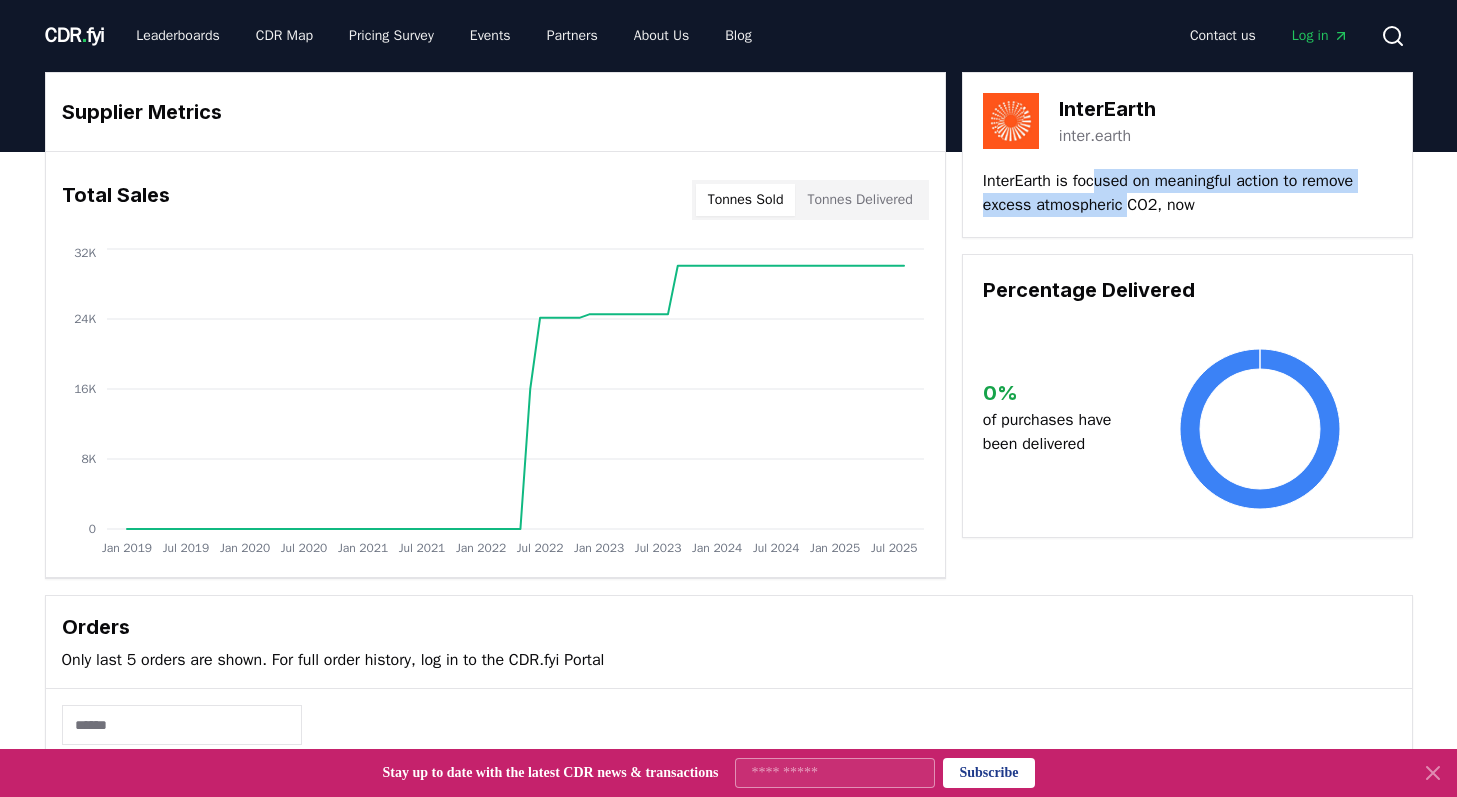 drag, startPoint x: 1129, startPoint y: 207, endPoint x: 1094, endPoint y: 189, distance: 39.357338 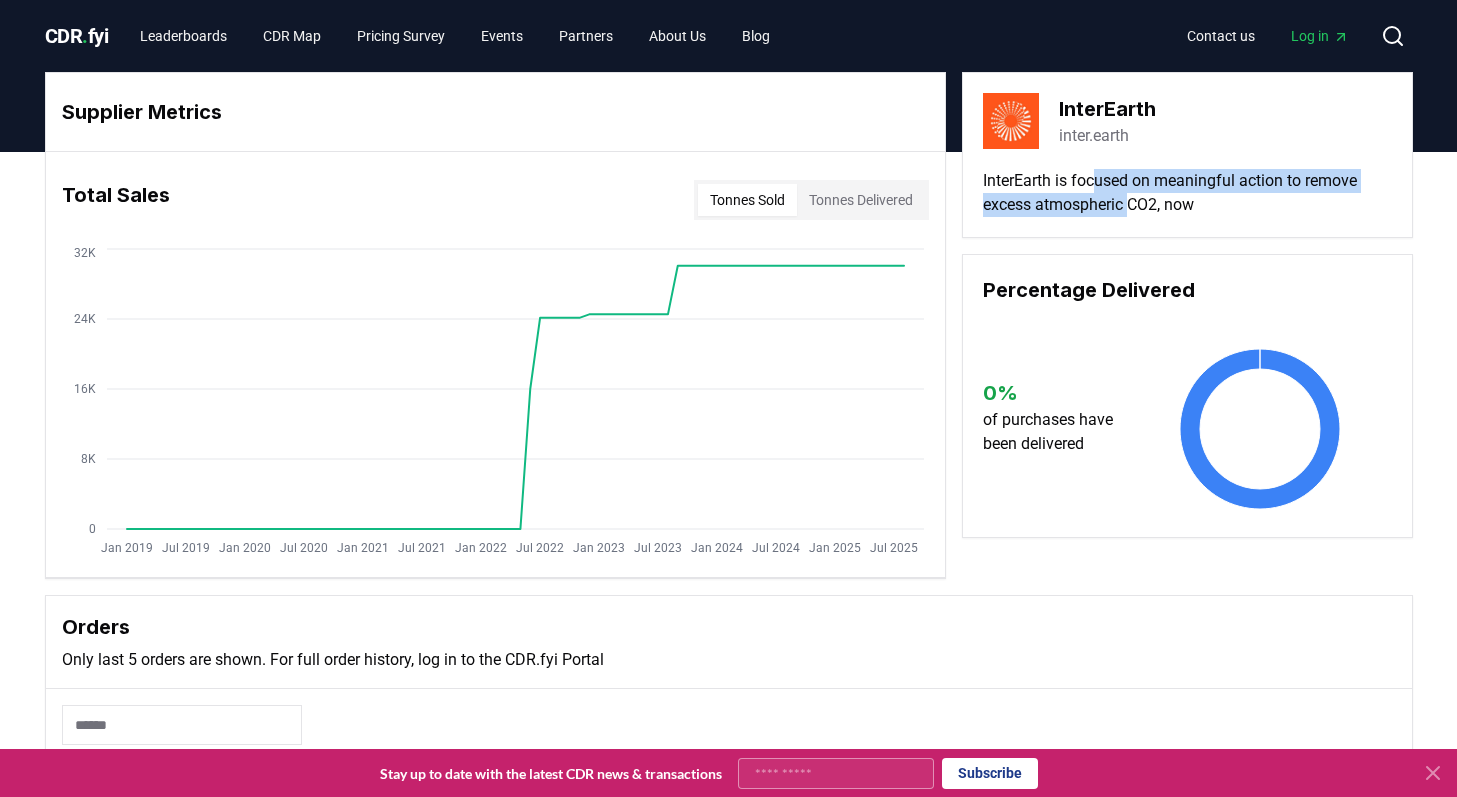click on "InterEarth is focused on meaningful action to remove excess atmospheric
CO2, now" at bounding box center (1187, 193) 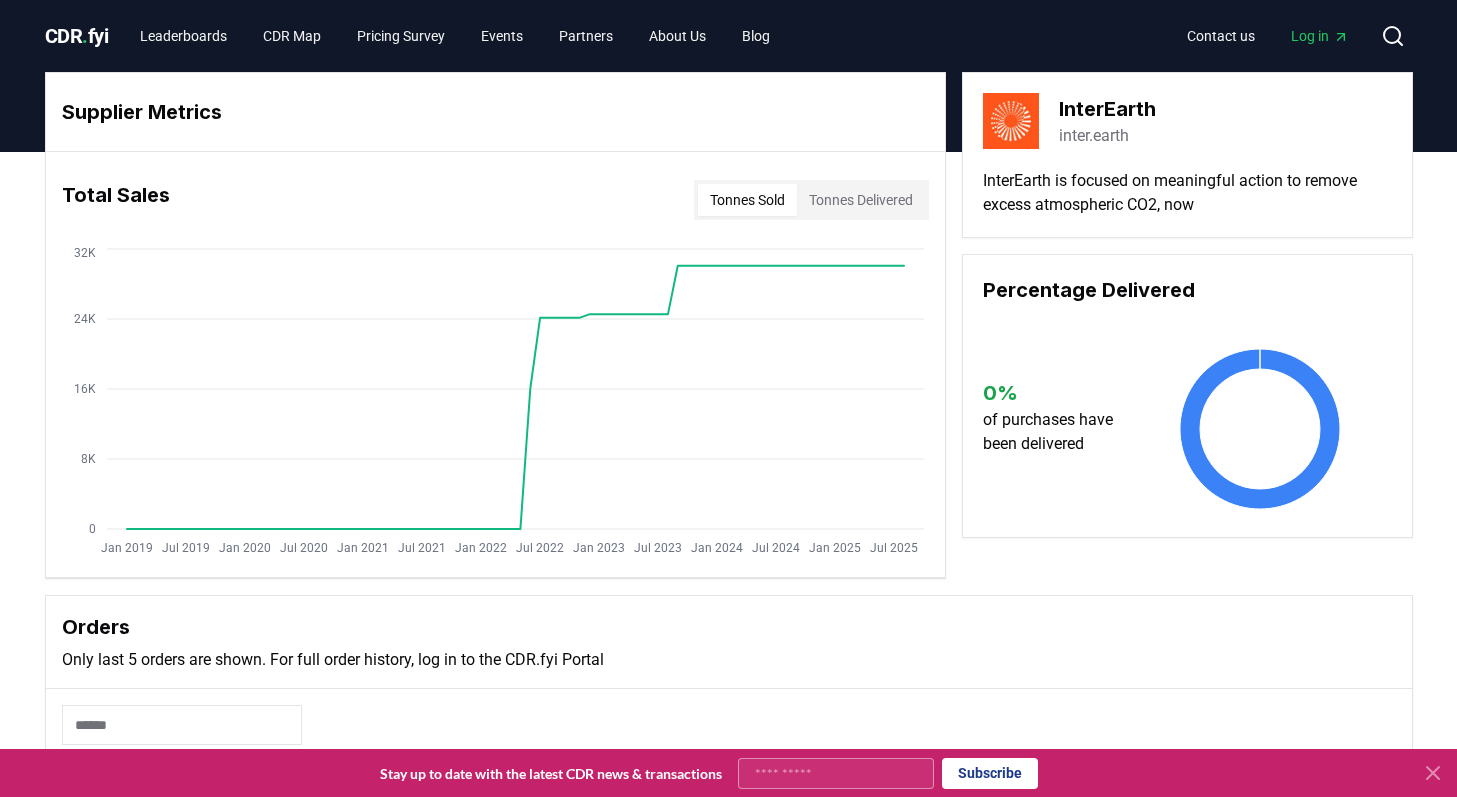 click on "inter.earth" at bounding box center (1094, 136) 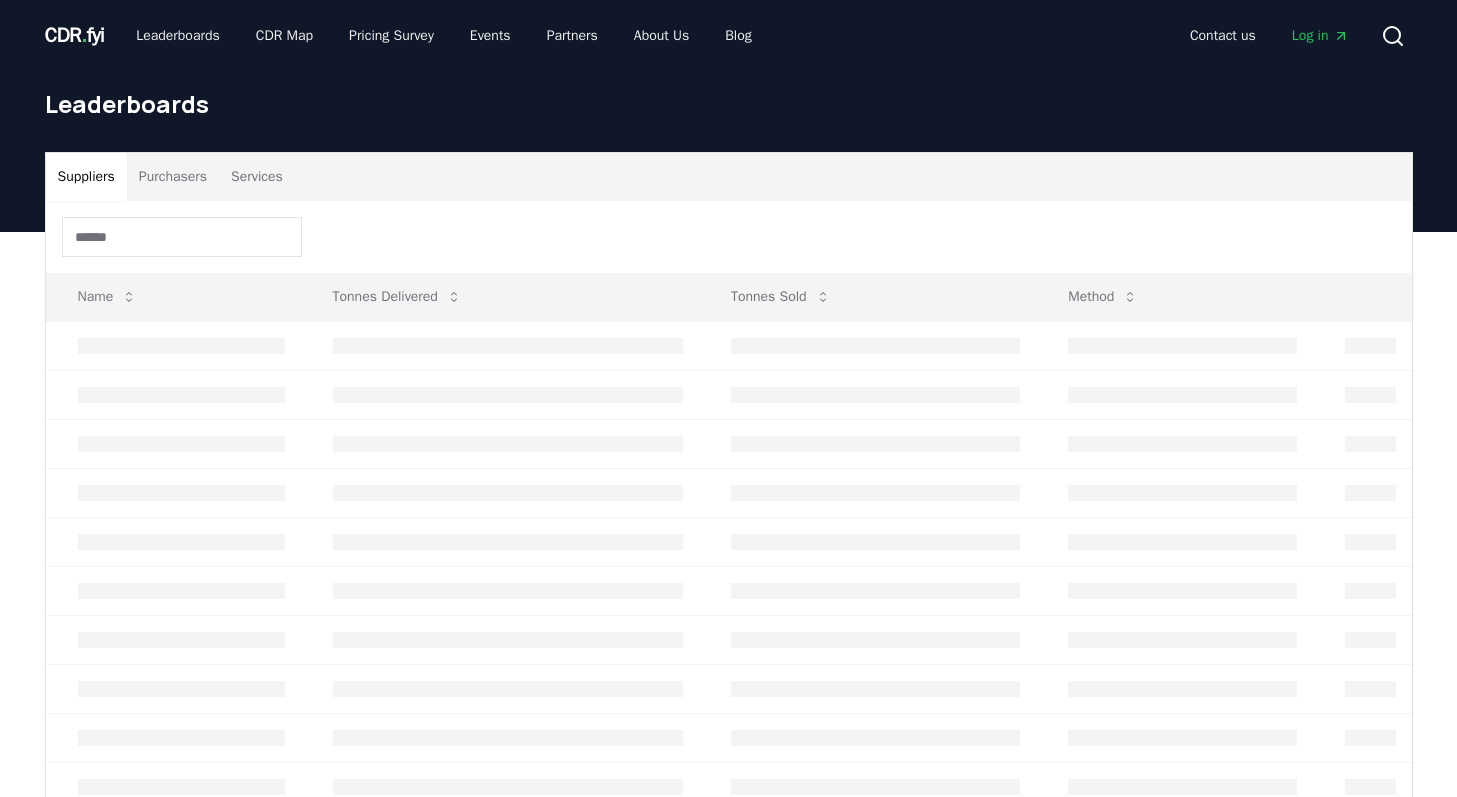 scroll, scrollTop: 230, scrollLeft: 0, axis: vertical 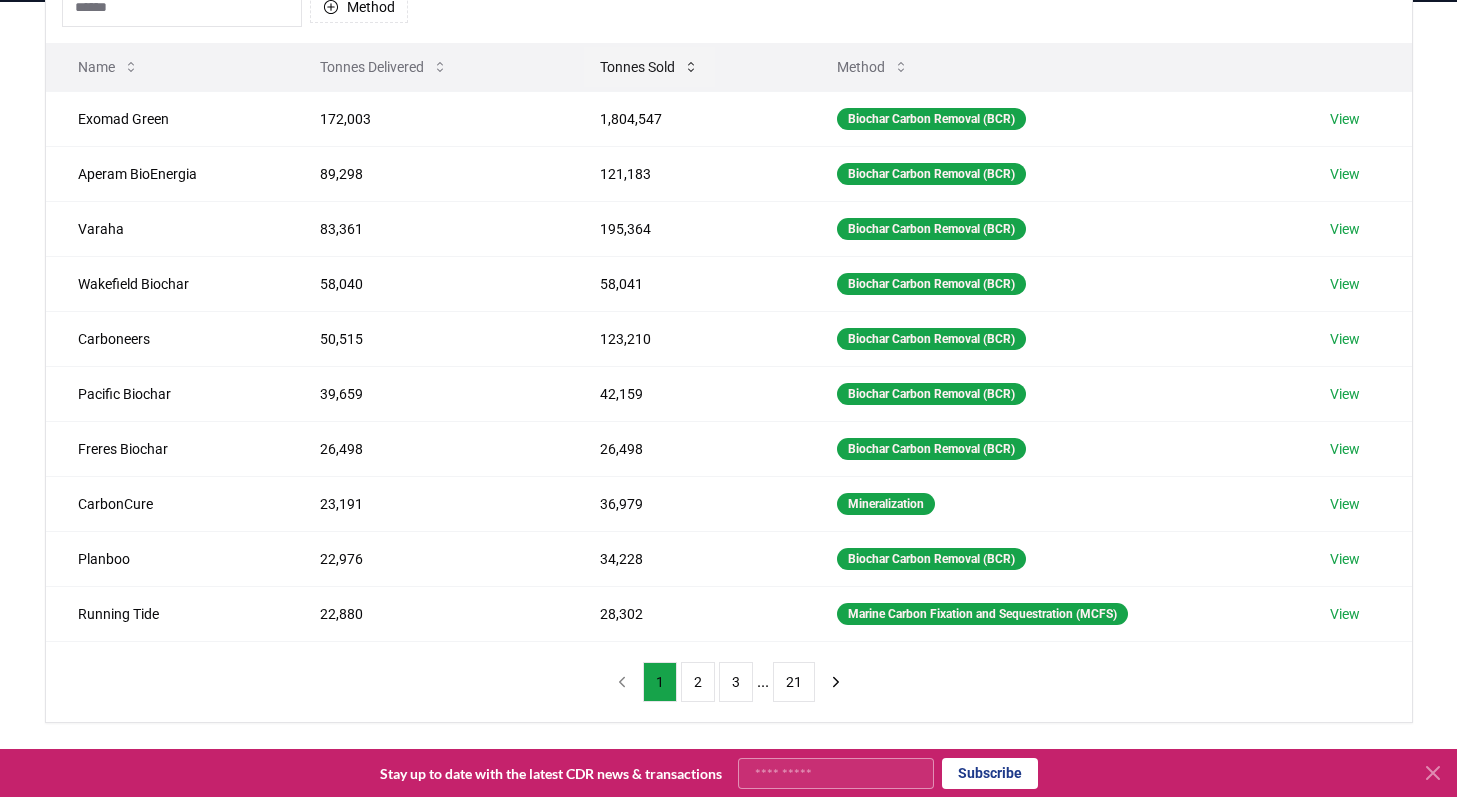click on "Tonnes Sold" at bounding box center (649, 67) 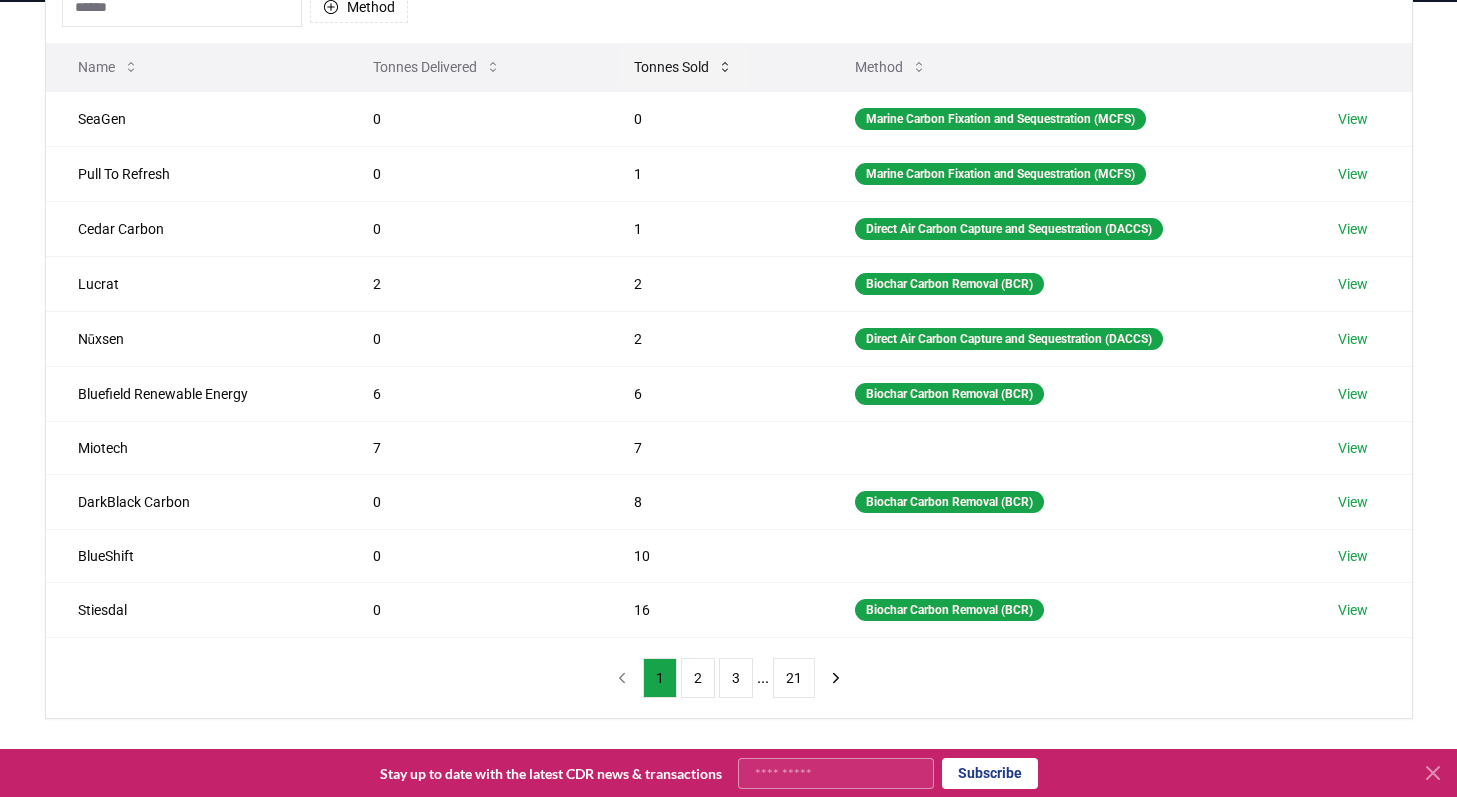 click on "Tonnes Sold" at bounding box center [683, 67] 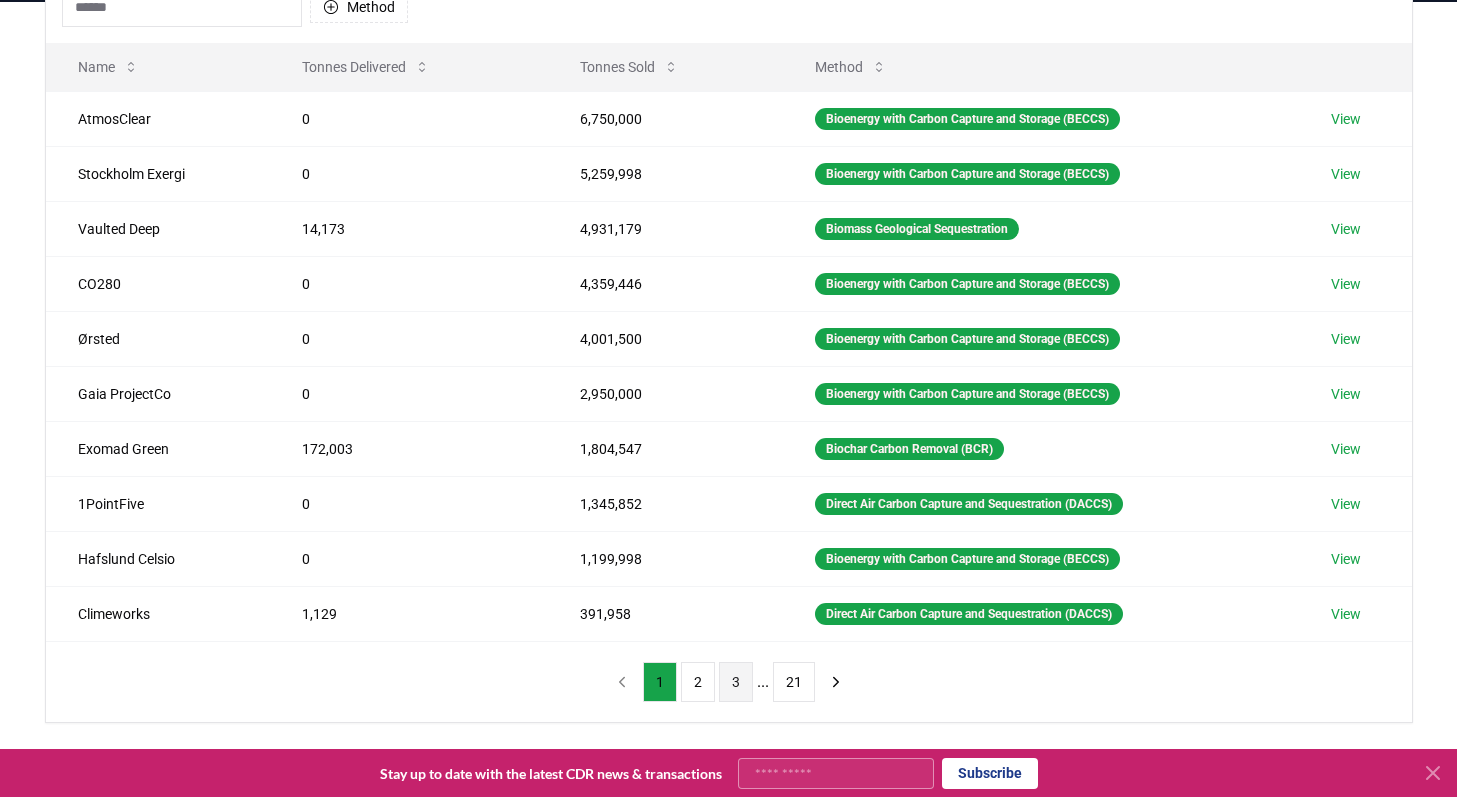 click on "3" at bounding box center [736, 682] 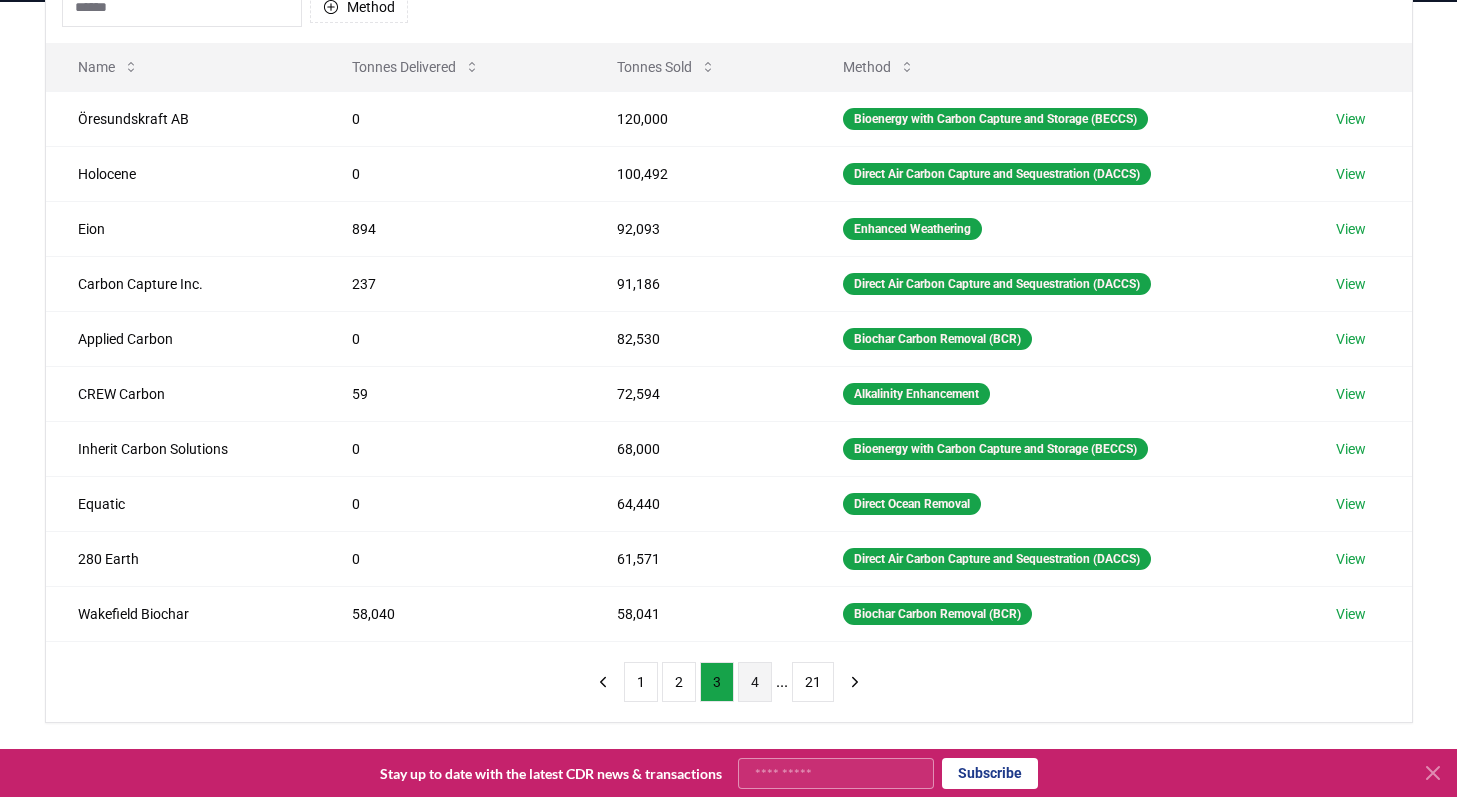 click on "4" at bounding box center [755, 682] 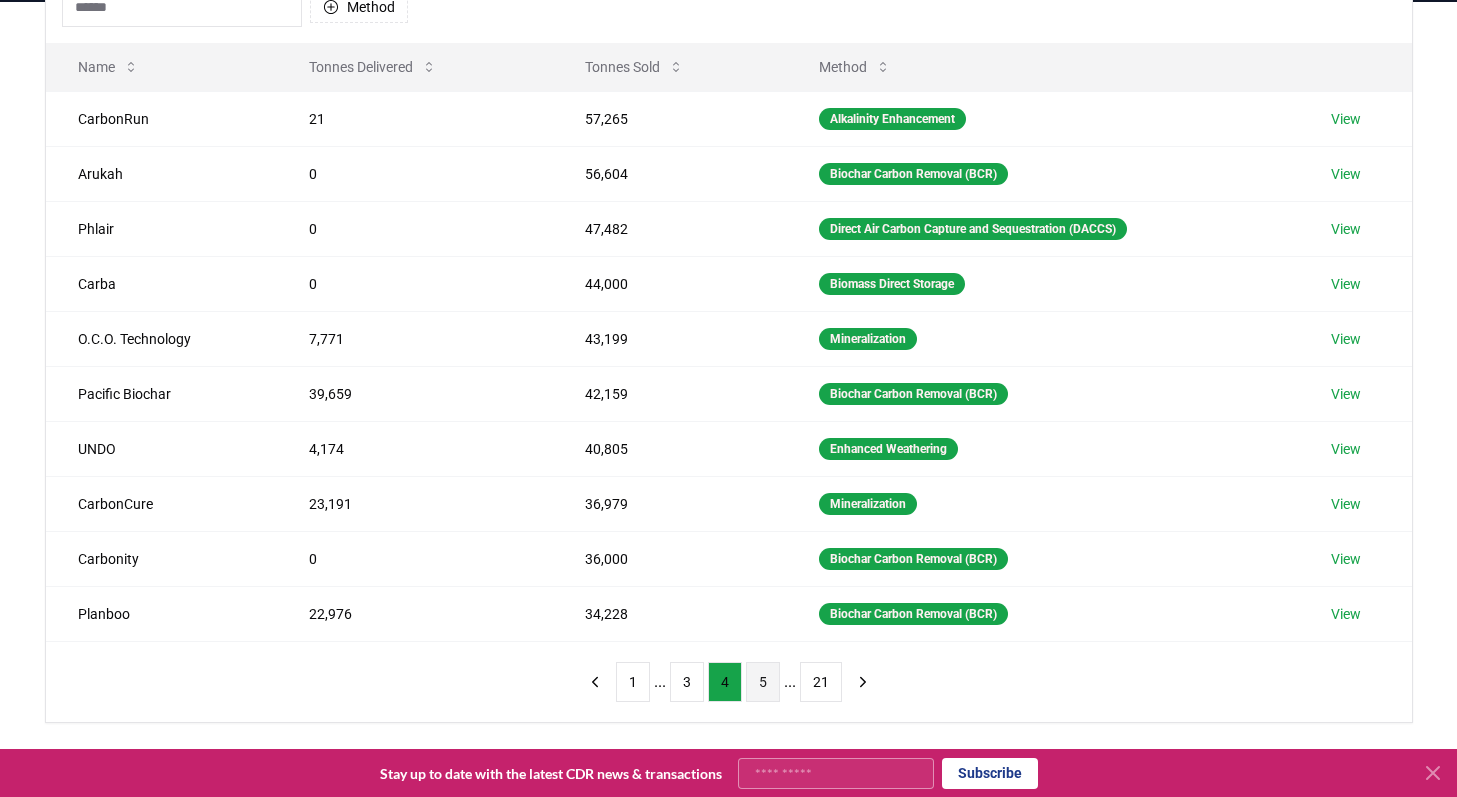 click on "5" at bounding box center (763, 682) 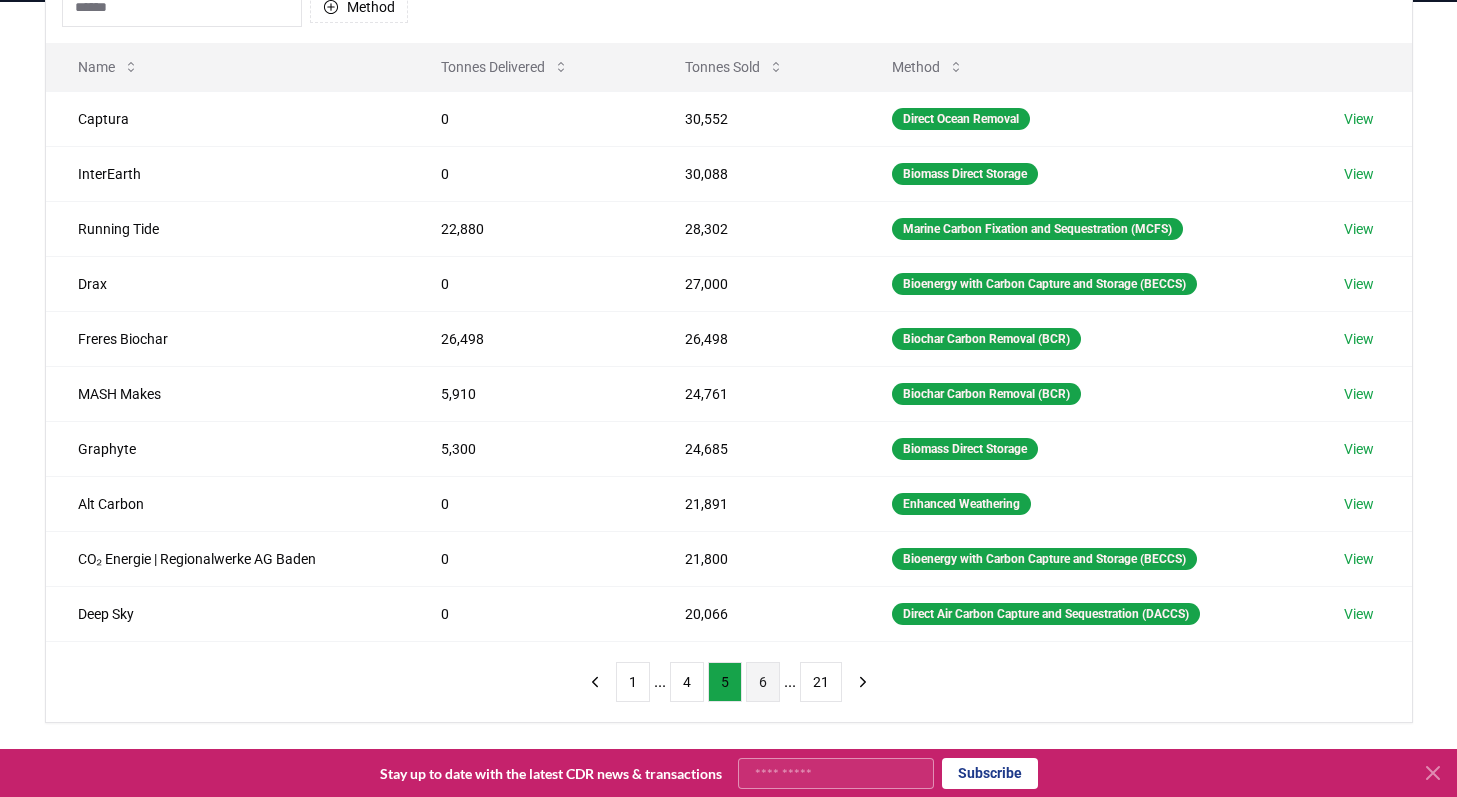 click on "6" at bounding box center (763, 682) 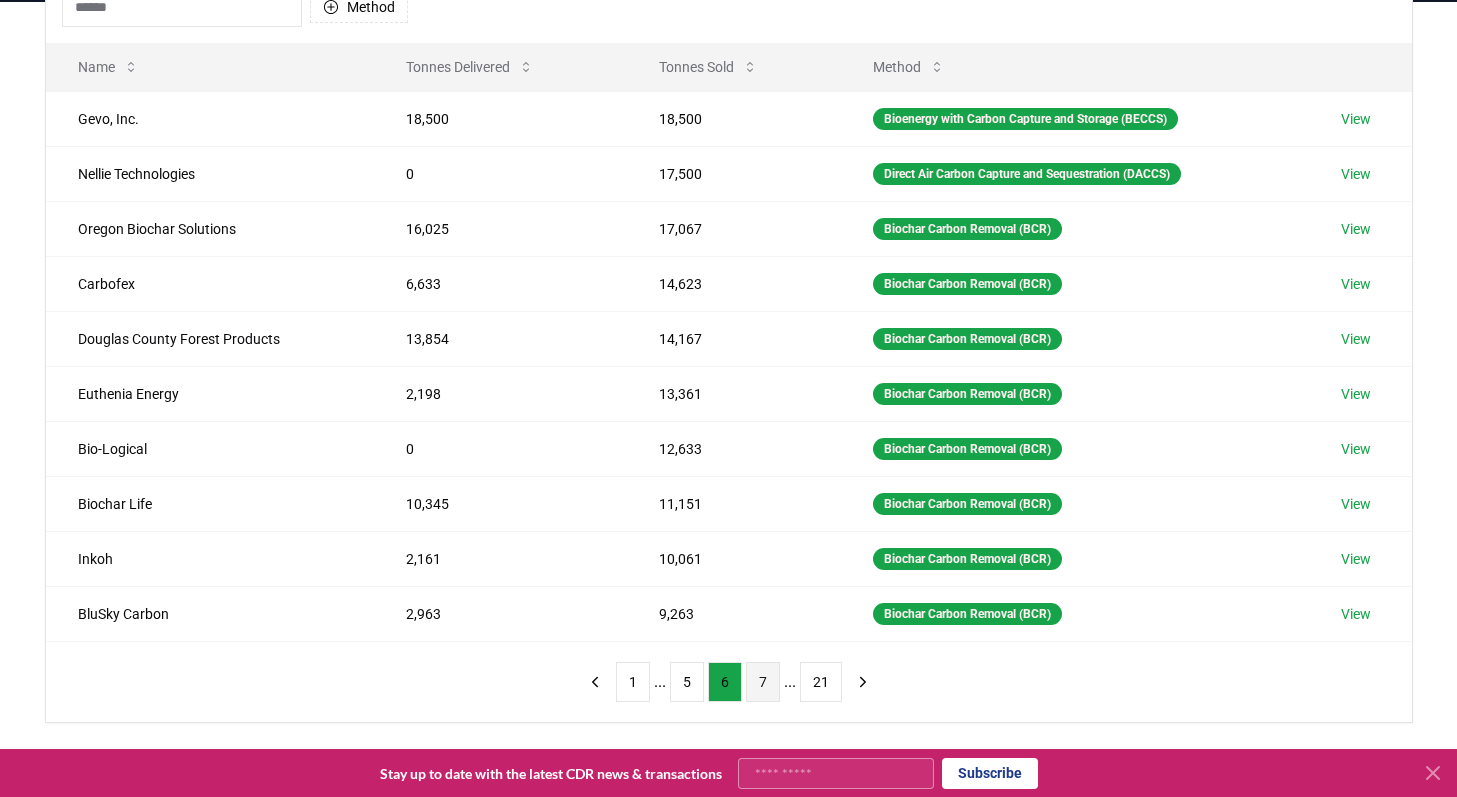 click on "7" at bounding box center [763, 682] 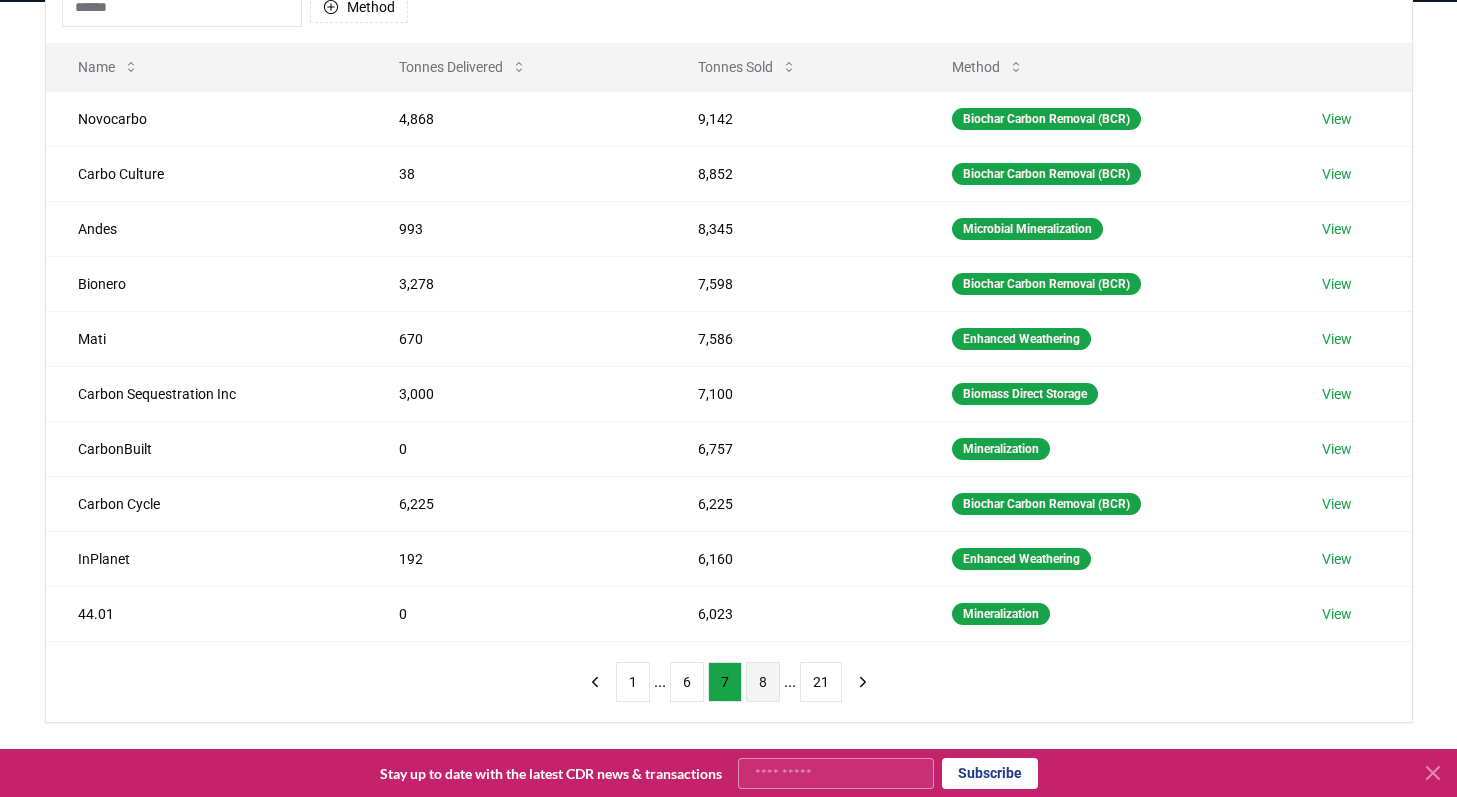 click on "8" at bounding box center [763, 682] 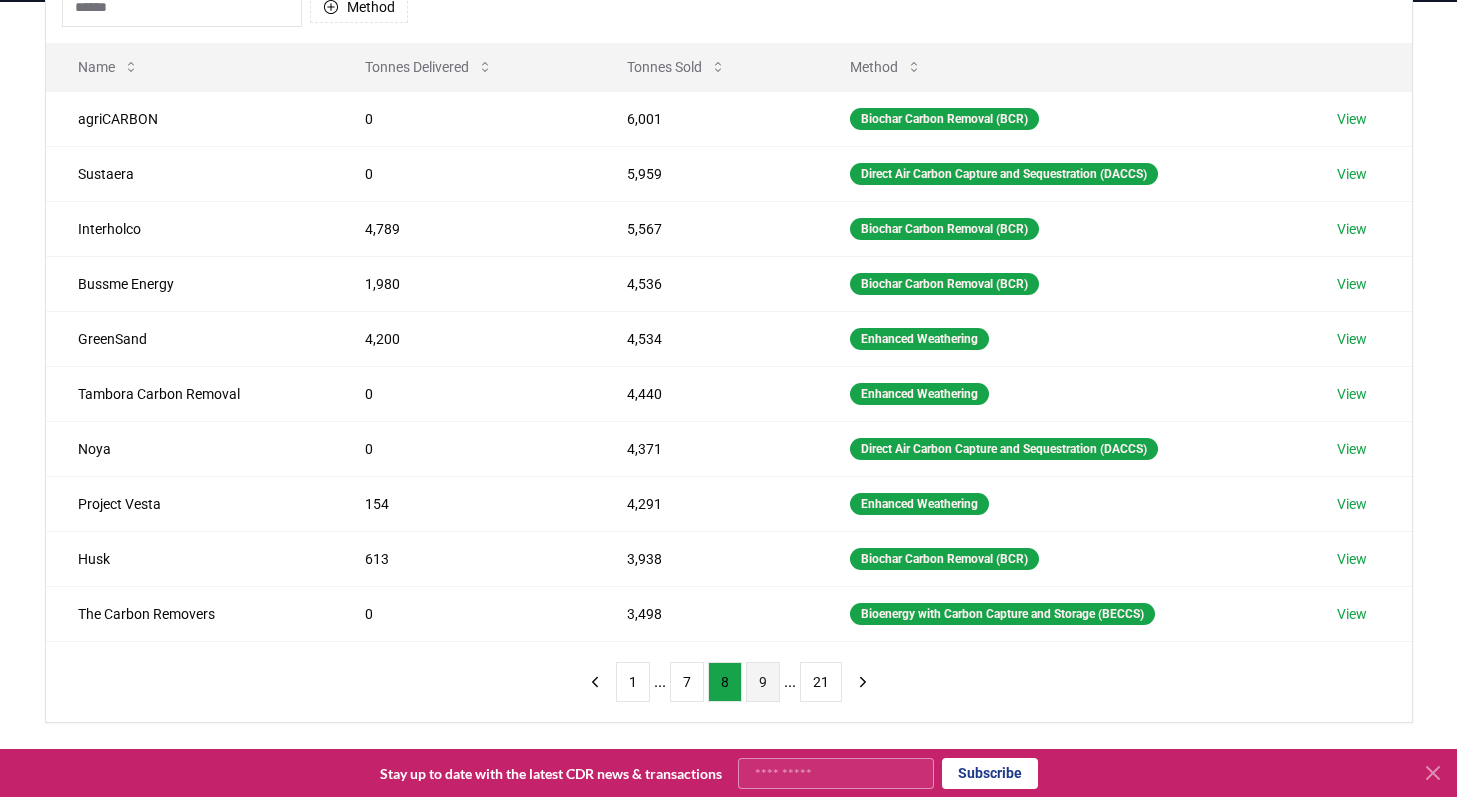 click on "9" at bounding box center [763, 682] 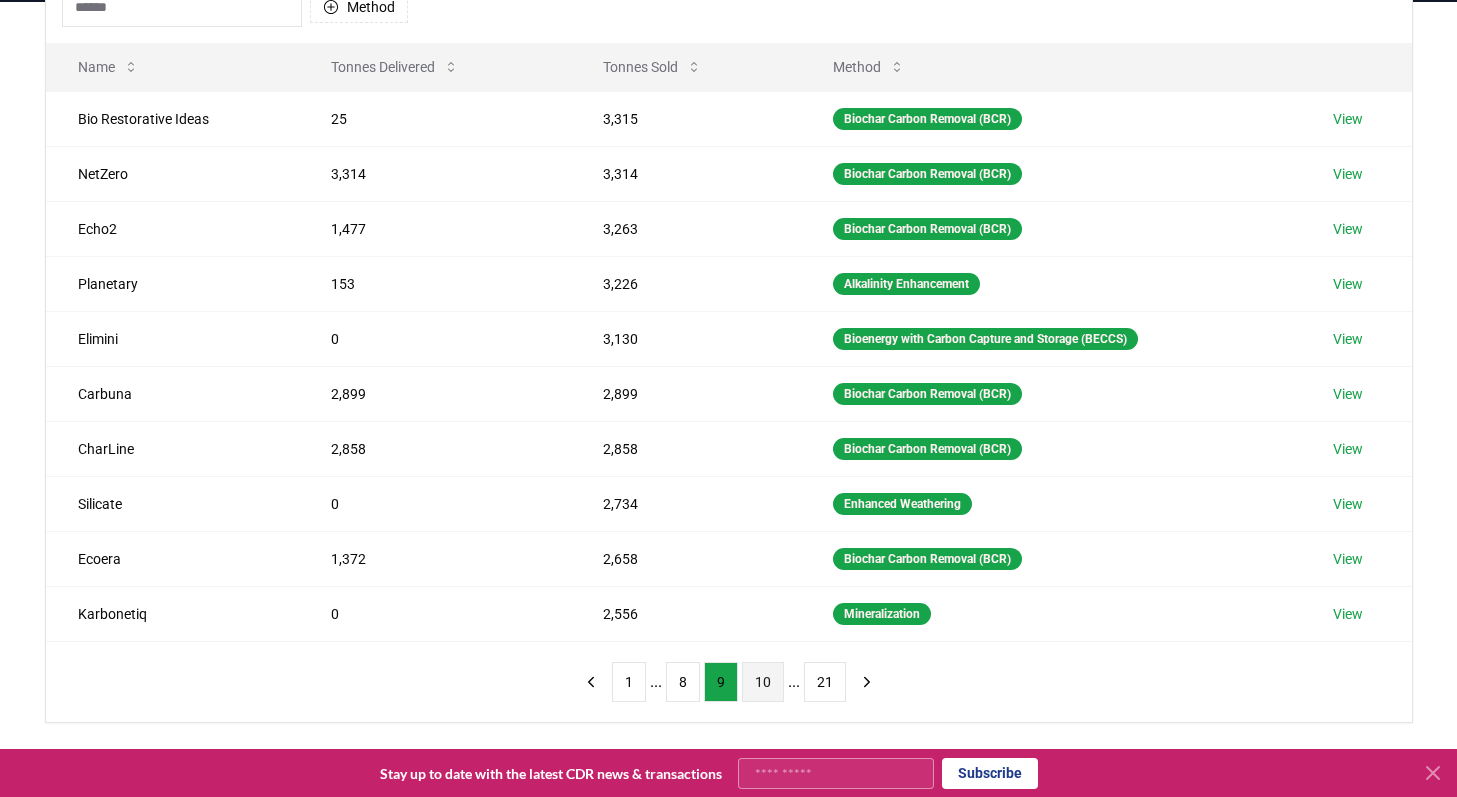 click on "10" at bounding box center (763, 682) 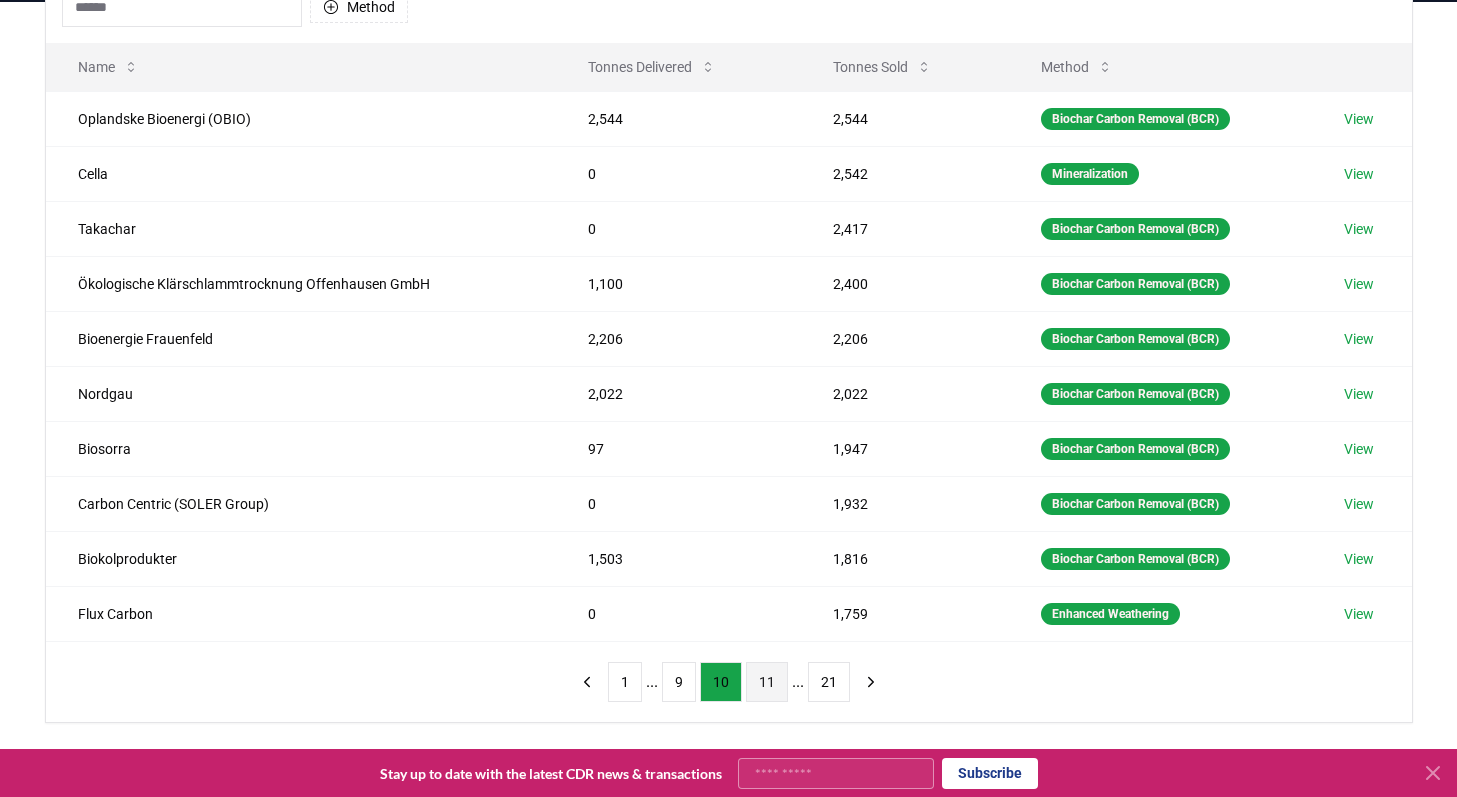 click on "11" at bounding box center [767, 682] 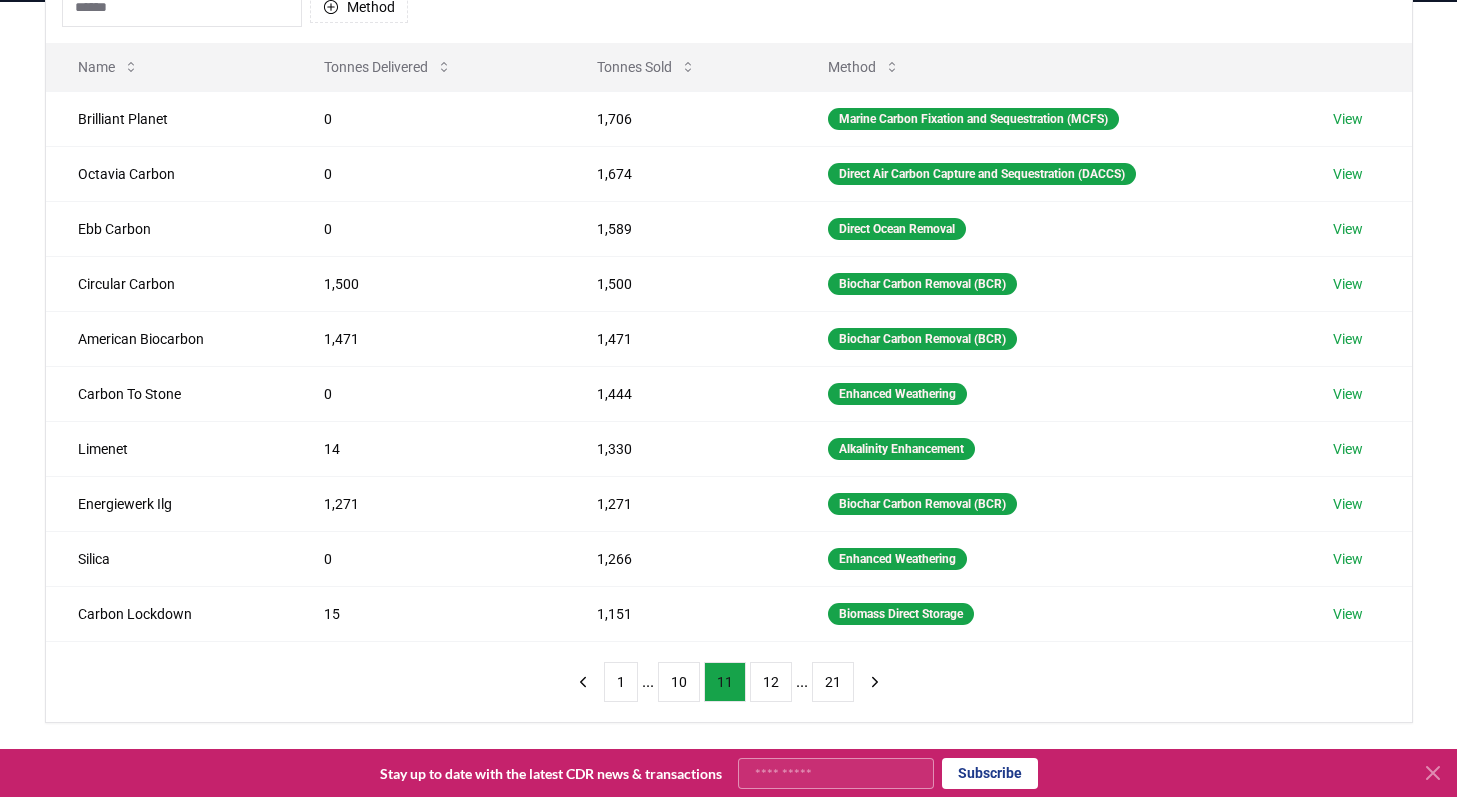 click on "12" at bounding box center [771, 682] 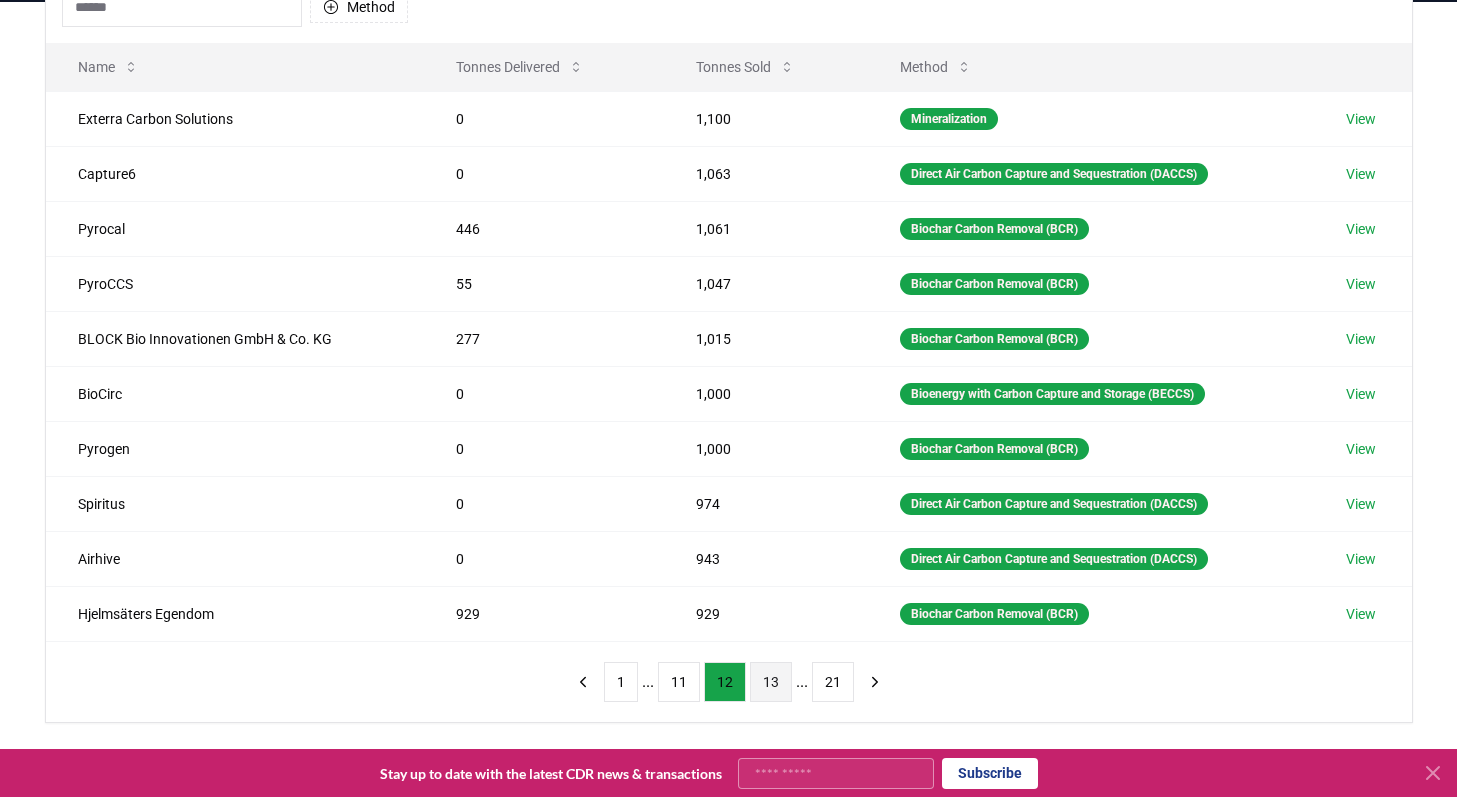 click on "13" at bounding box center [771, 682] 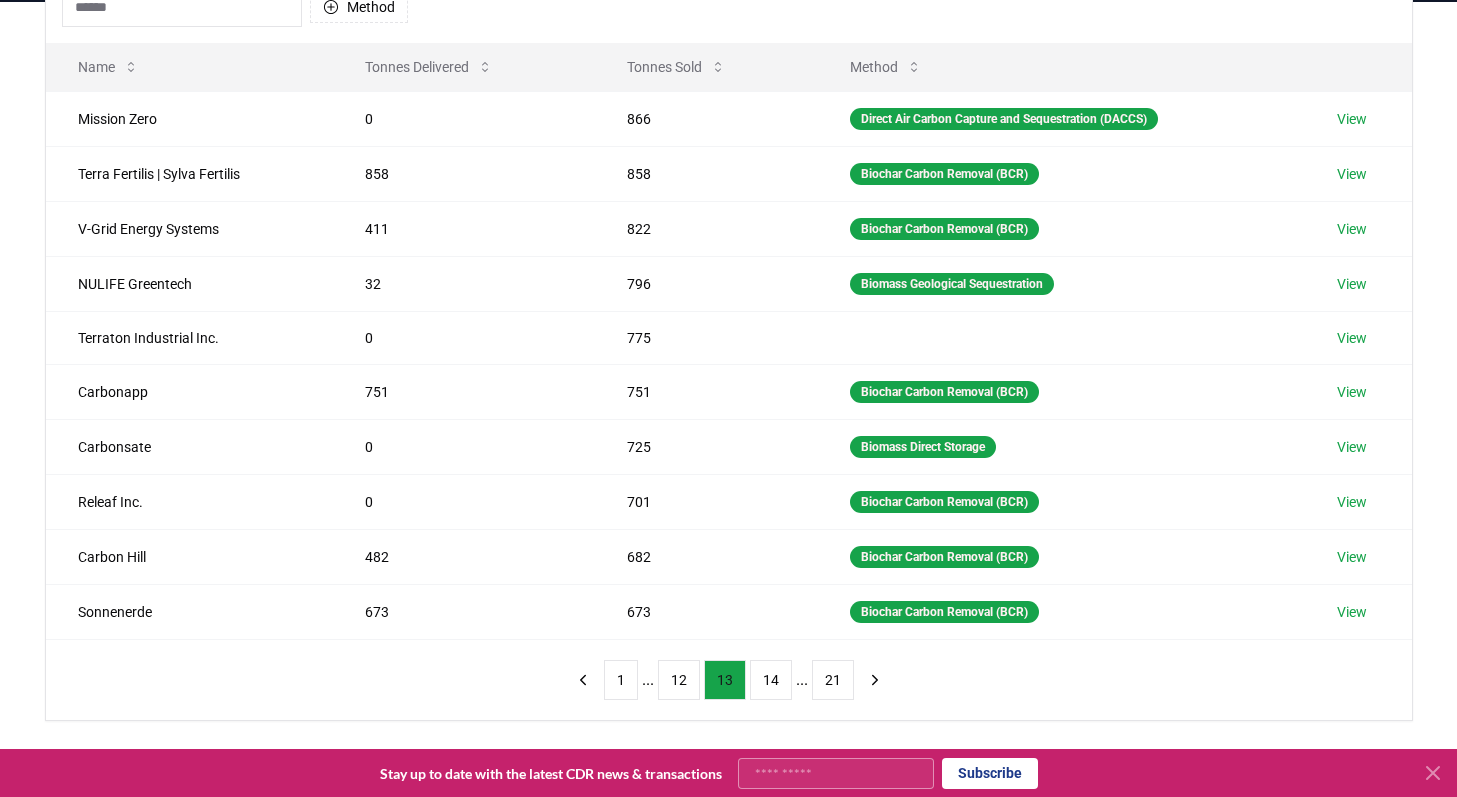 click on "14" at bounding box center (771, 680) 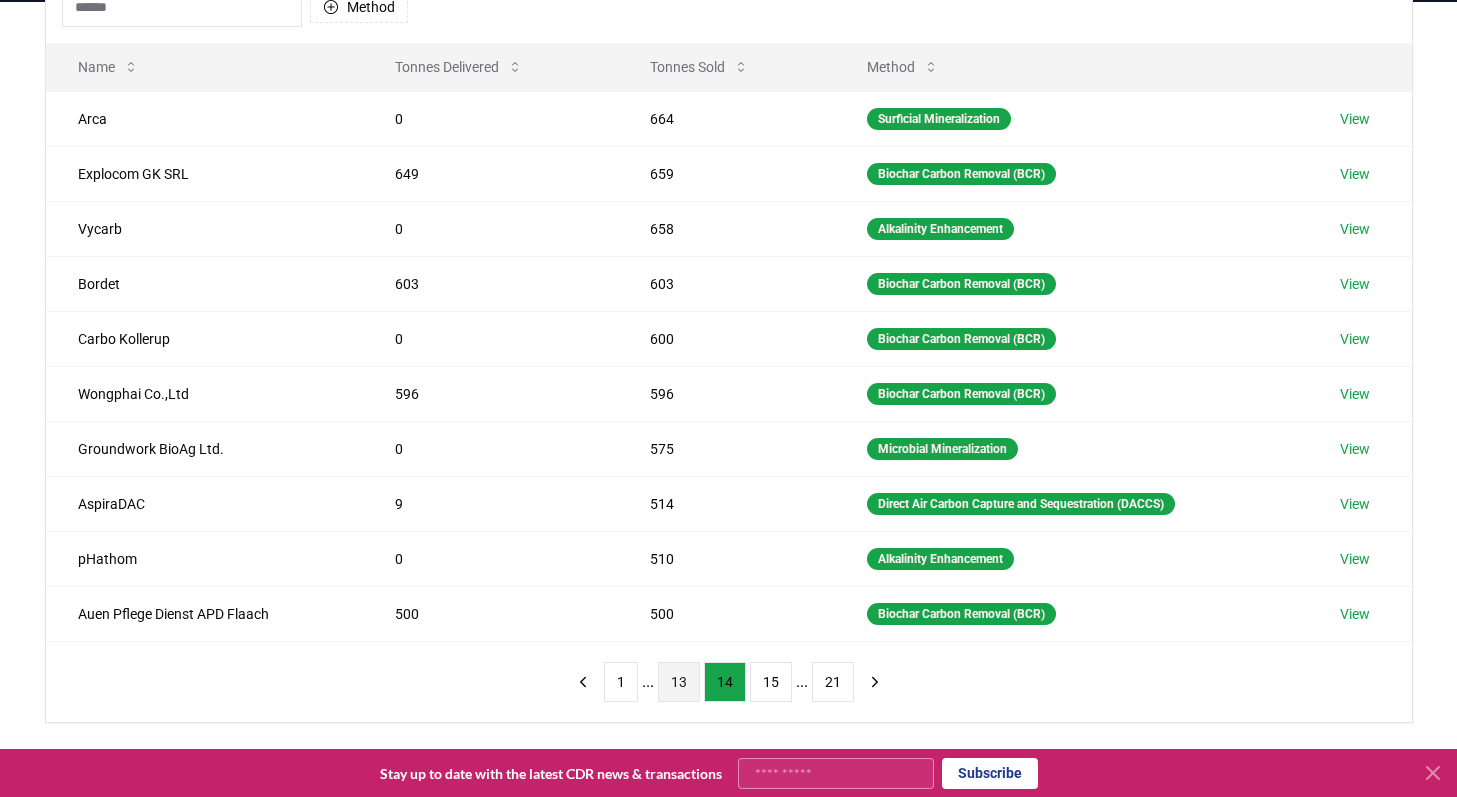 click on "15" at bounding box center [771, 682] 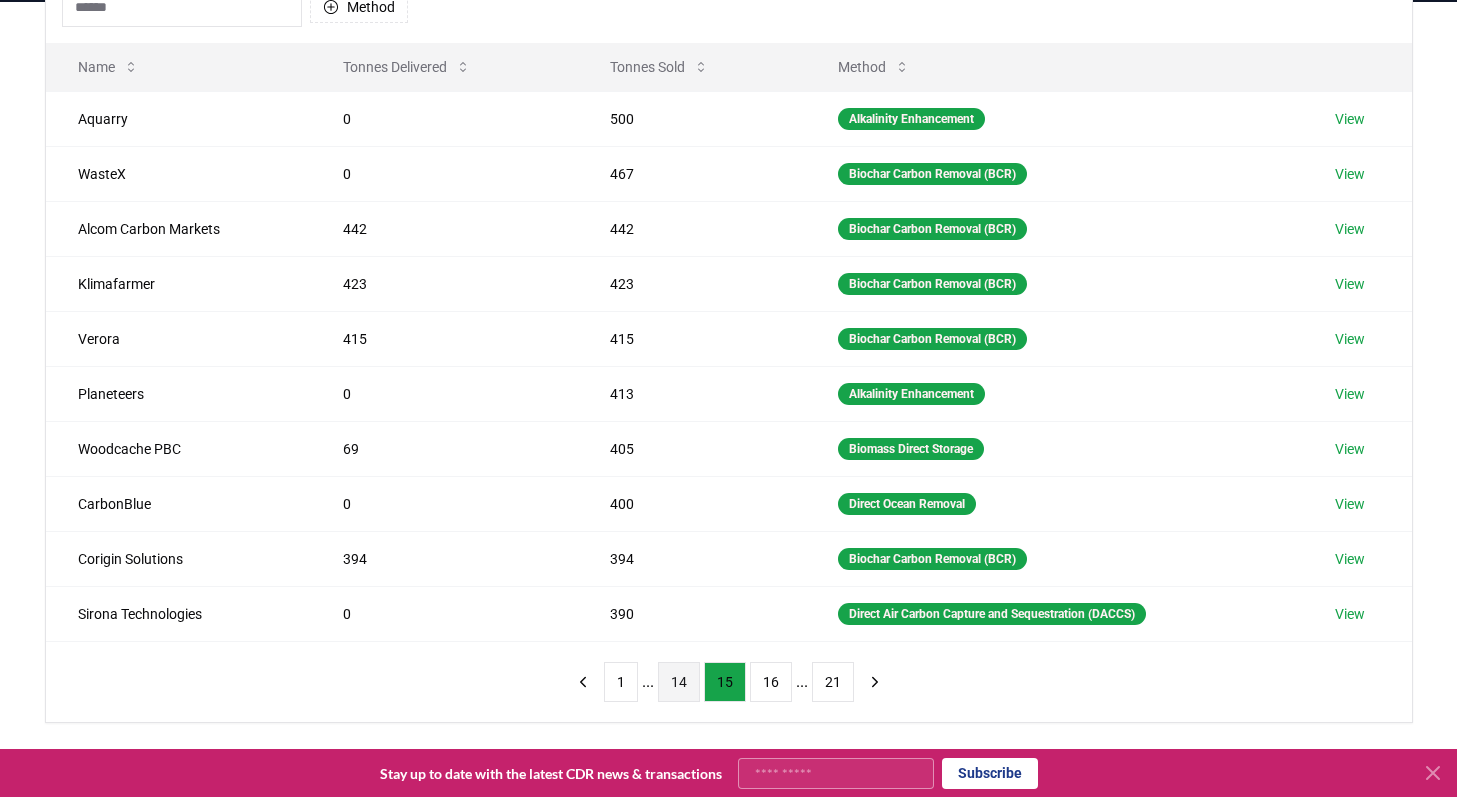 click on "14" at bounding box center [679, 682] 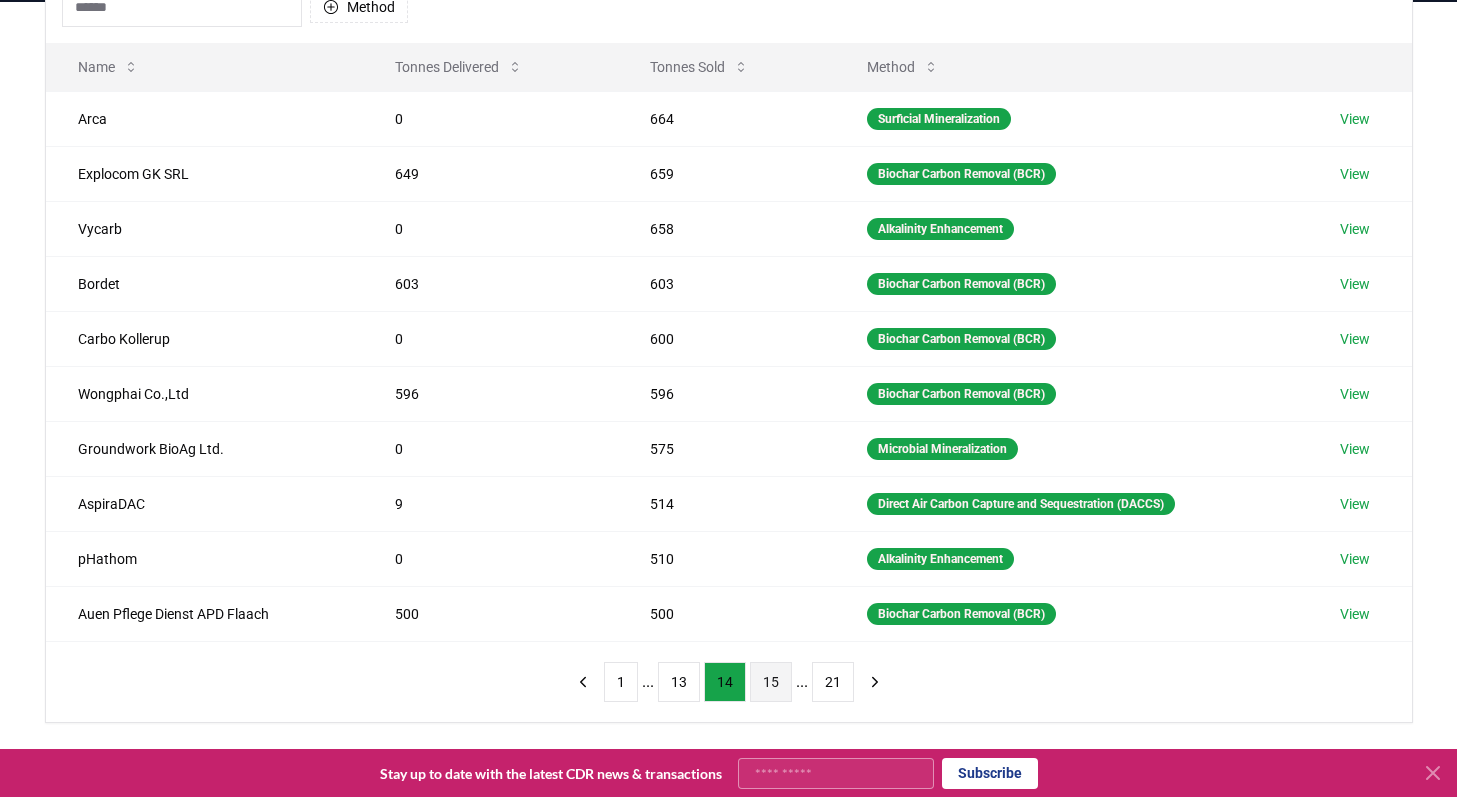 click on "15" at bounding box center (771, 682) 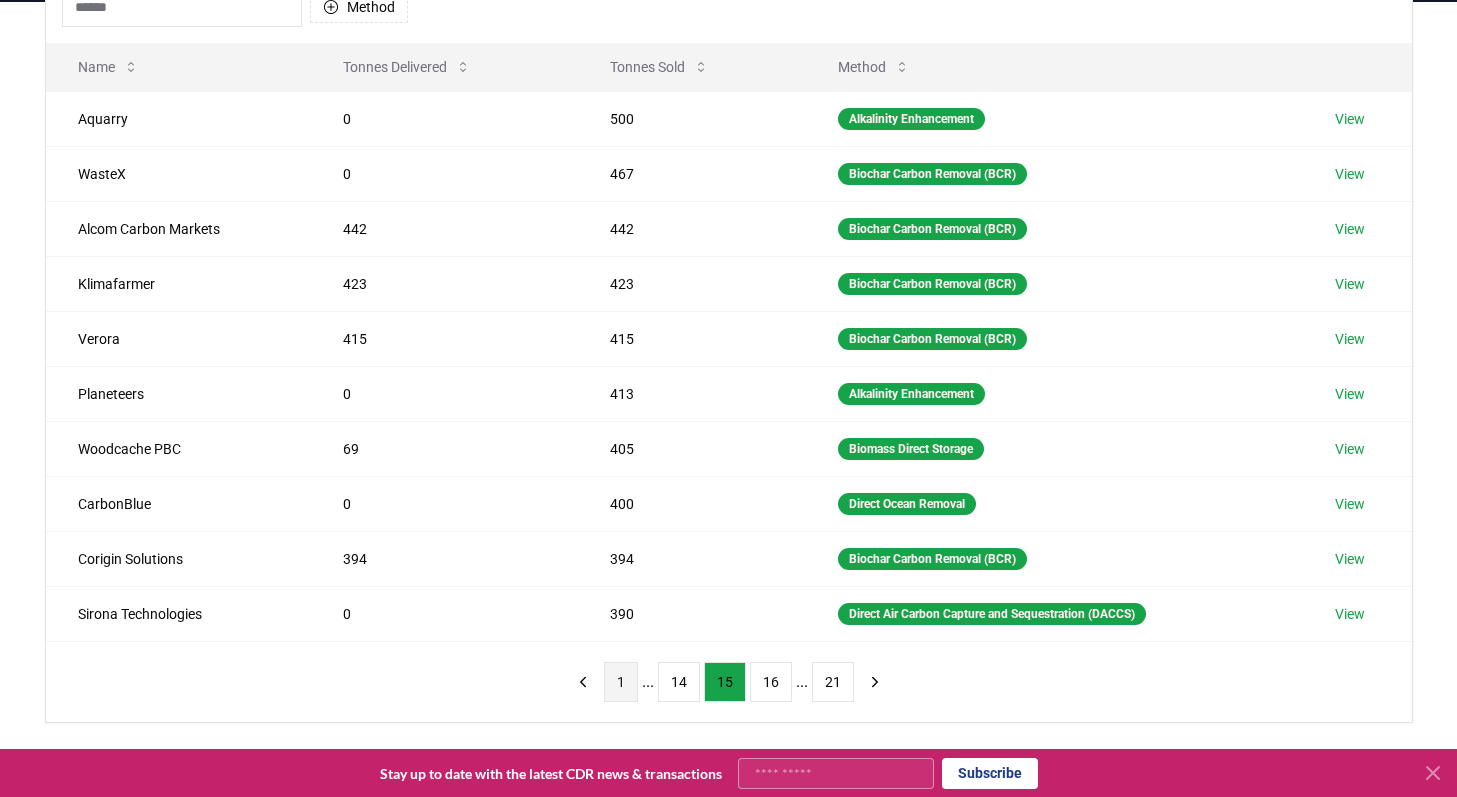 click on "1" at bounding box center [621, 682] 